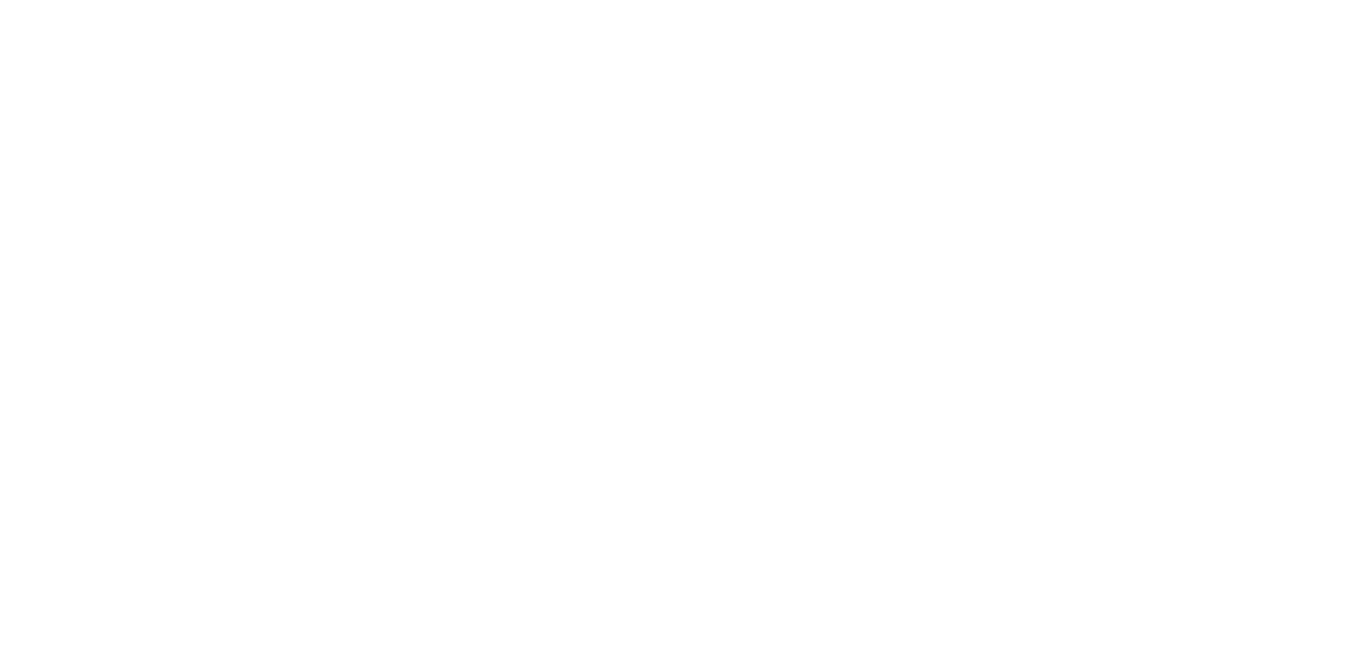 scroll, scrollTop: 0, scrollLeft: 0, axis: both 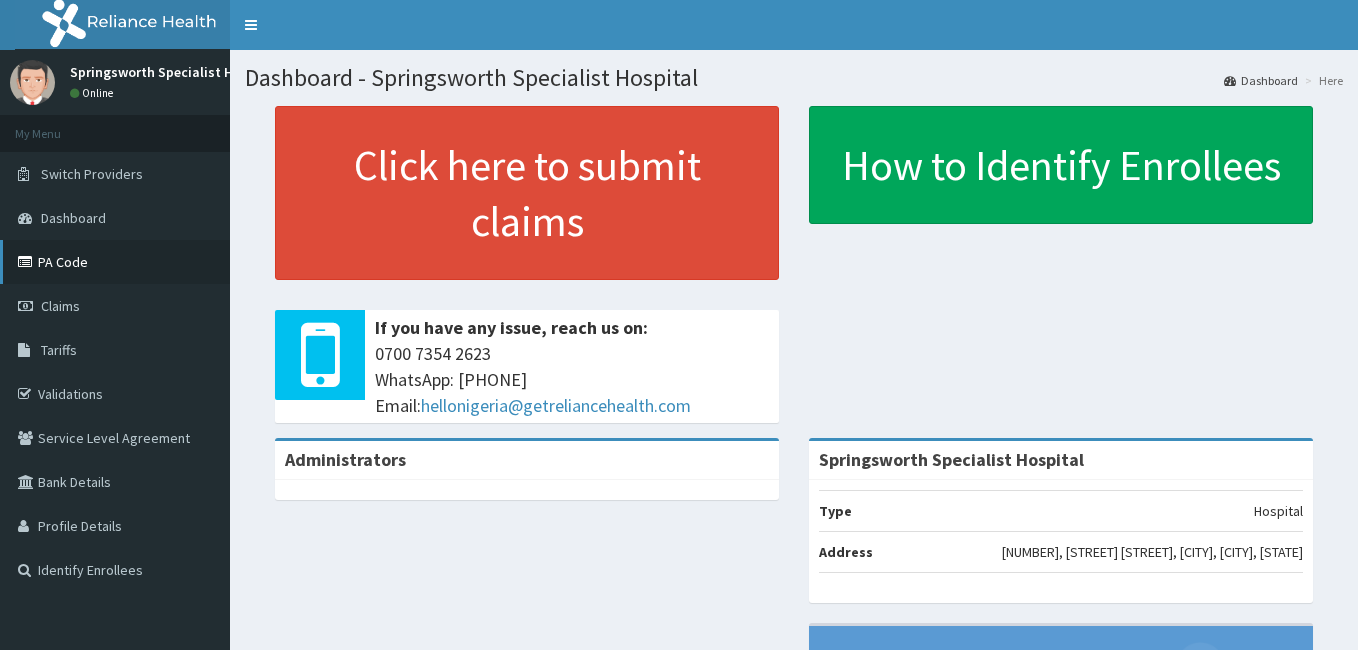 click on "PA Code" at bounding box center (115, 262) 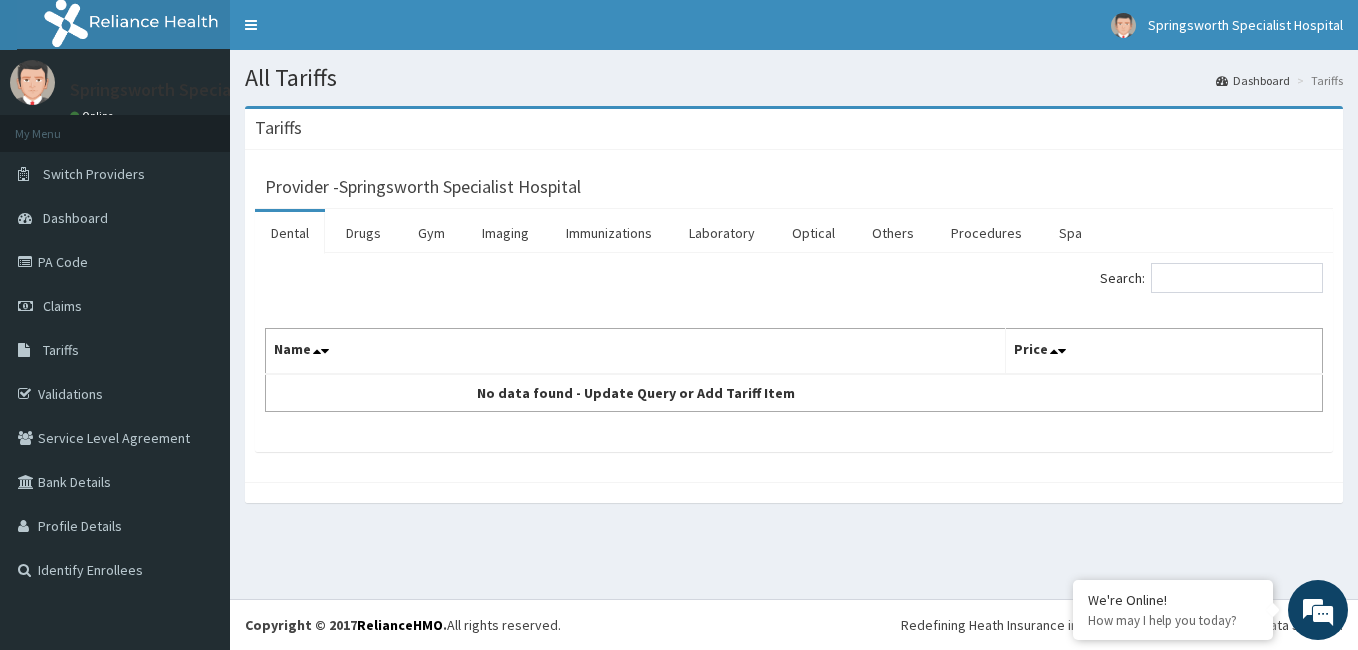 scroll, scrollTop: 0, scrollLeft: 0, axis: both 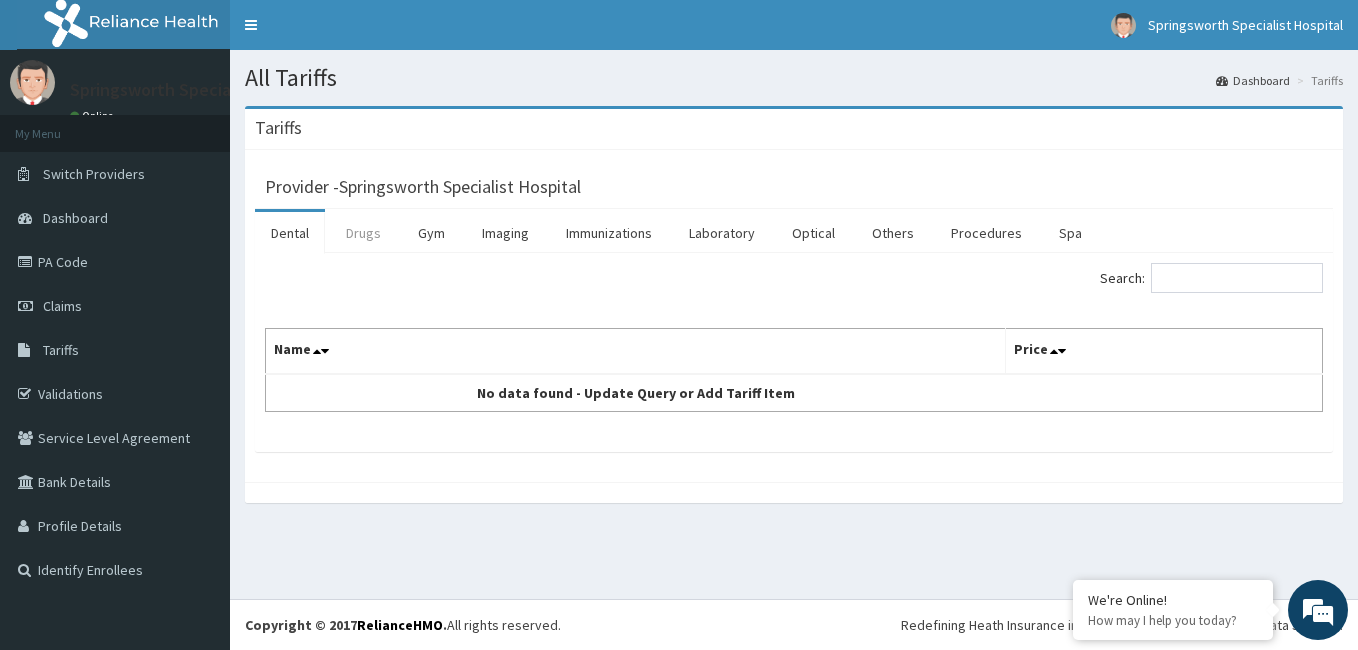 click on "Drugs" at bounding box center [363, 233] 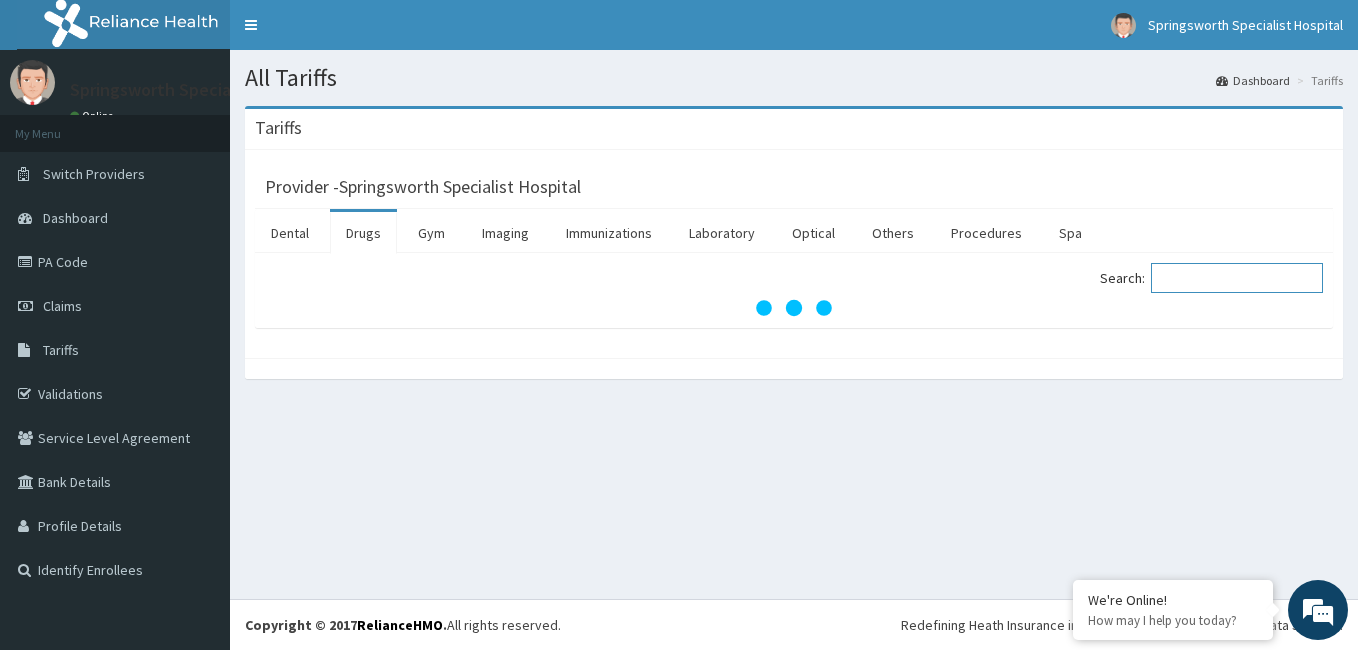 click on "Search:" at bounding box center [1237, 278] 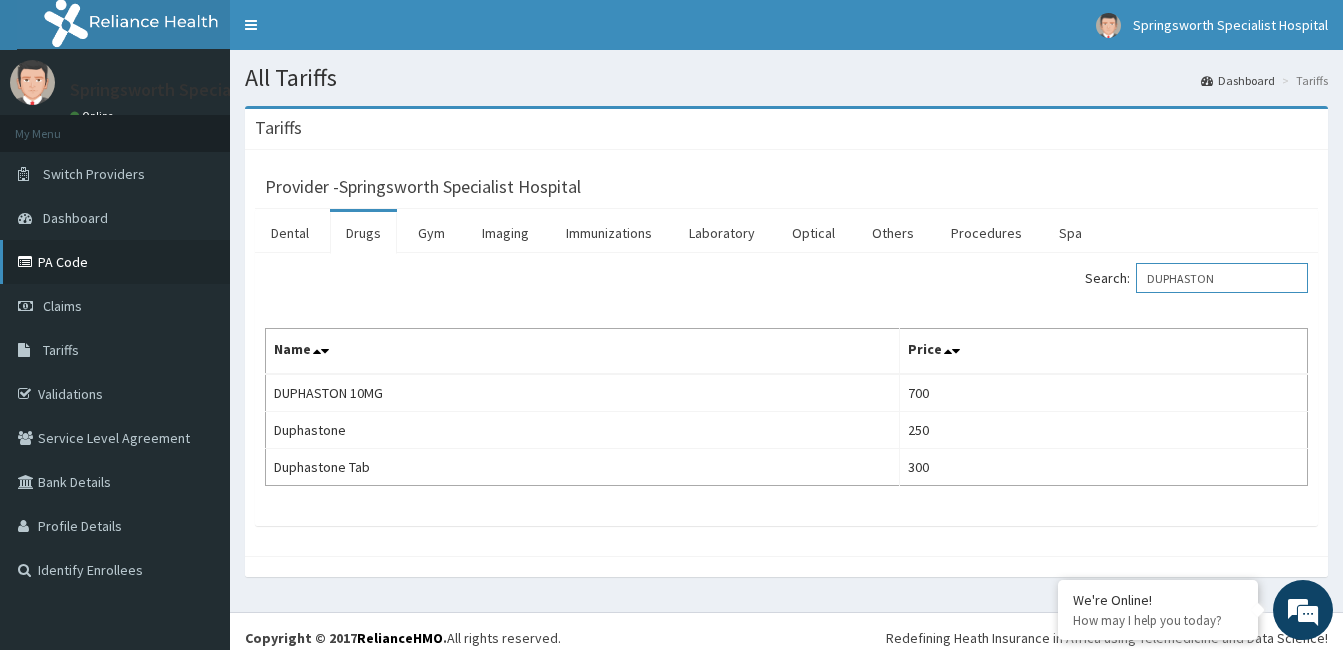 type on "DUPHASTON" 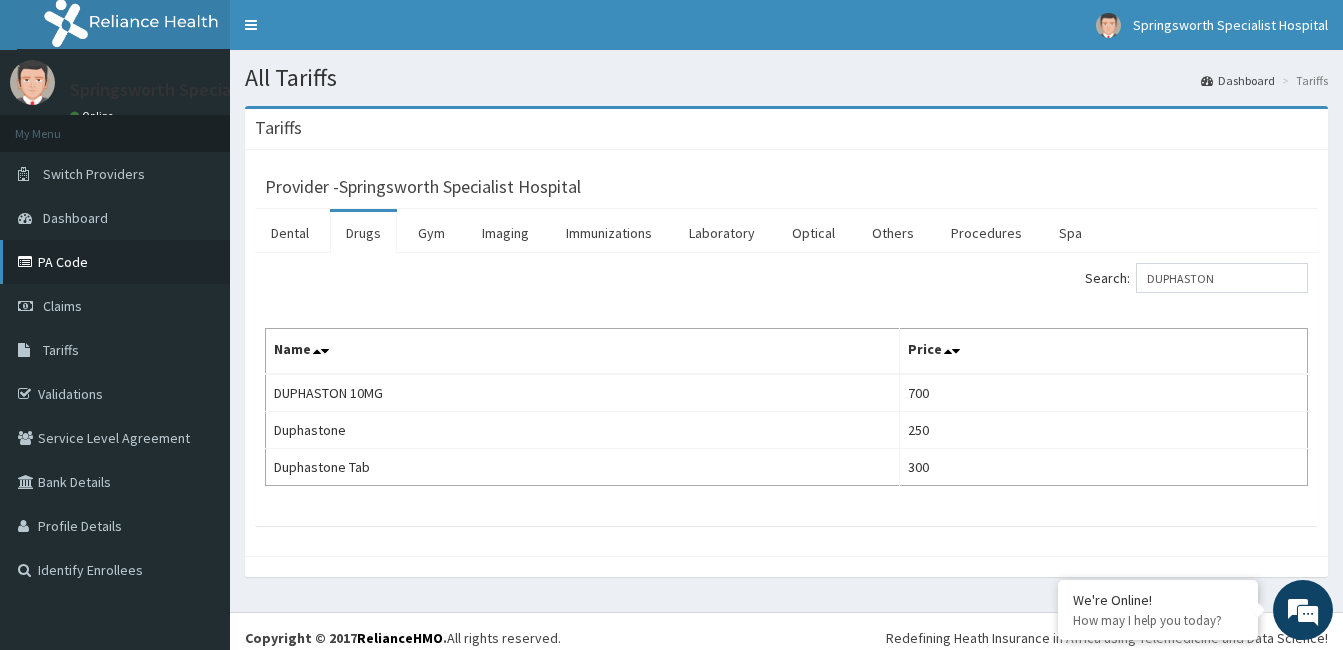 click on "PA Code" at bounding box center (115, 262) 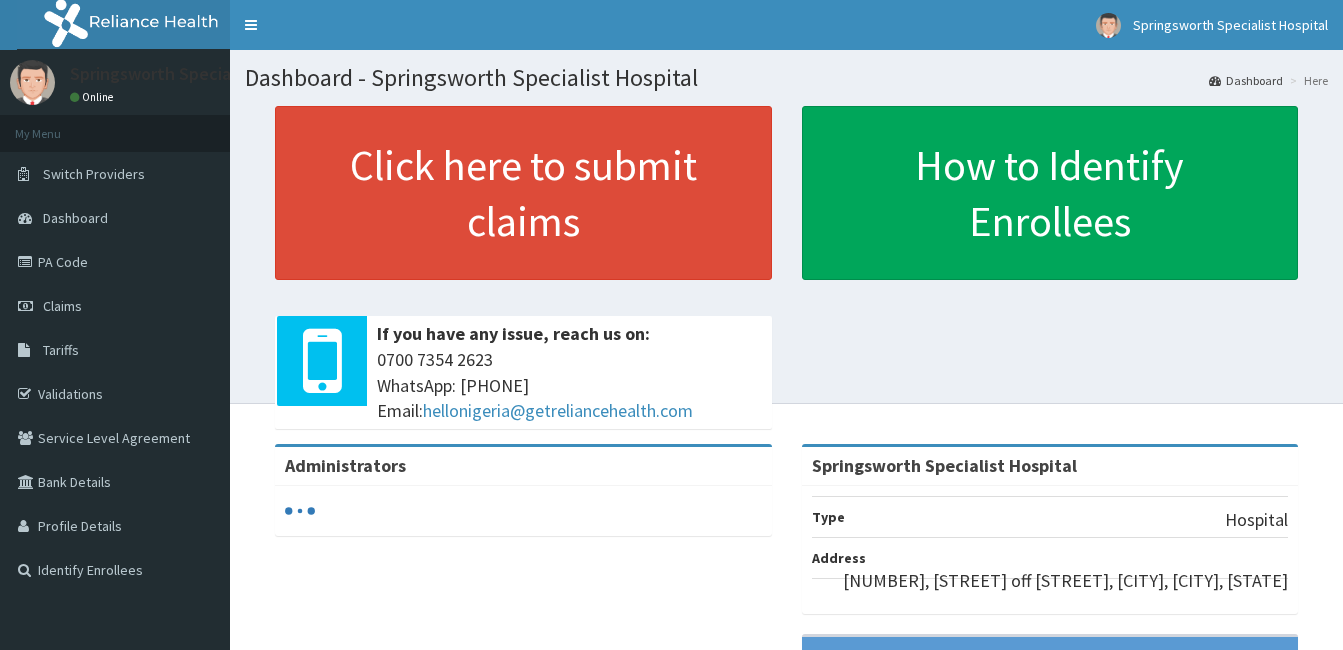 scroll, scrollTop: 0, scrollLeft: 0, axis: both 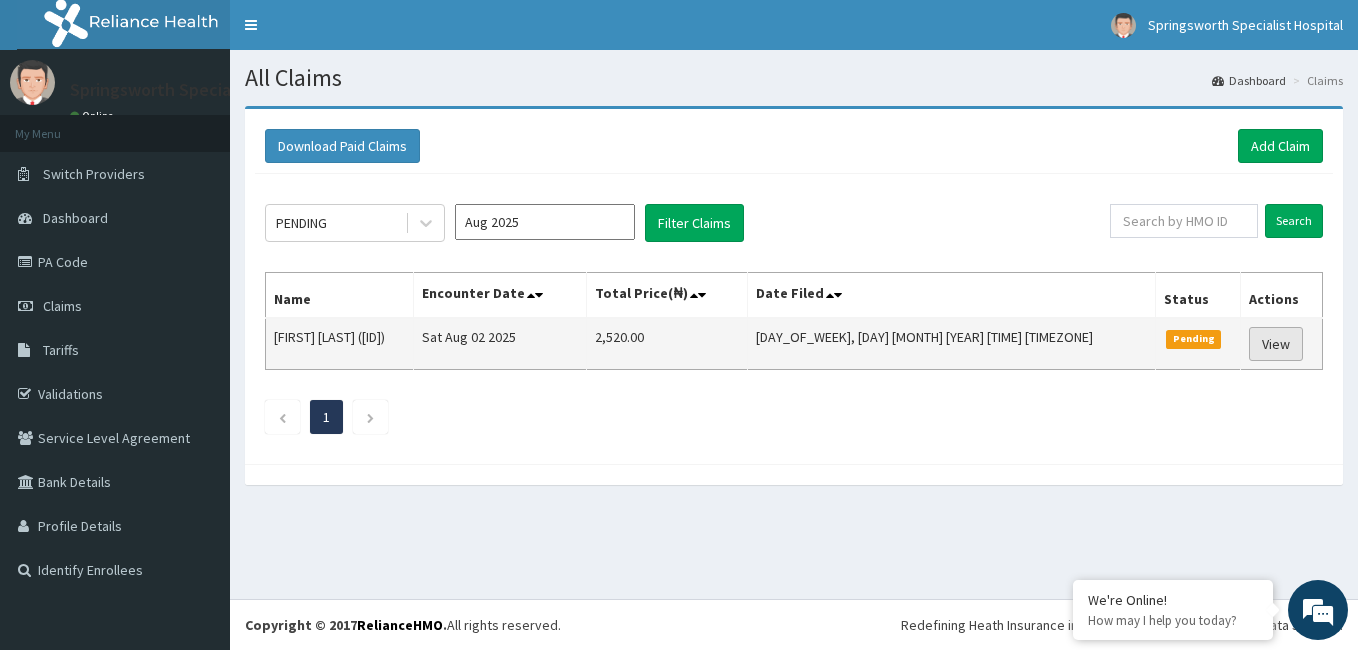 click on "View" at bounding box center [1276, 344] 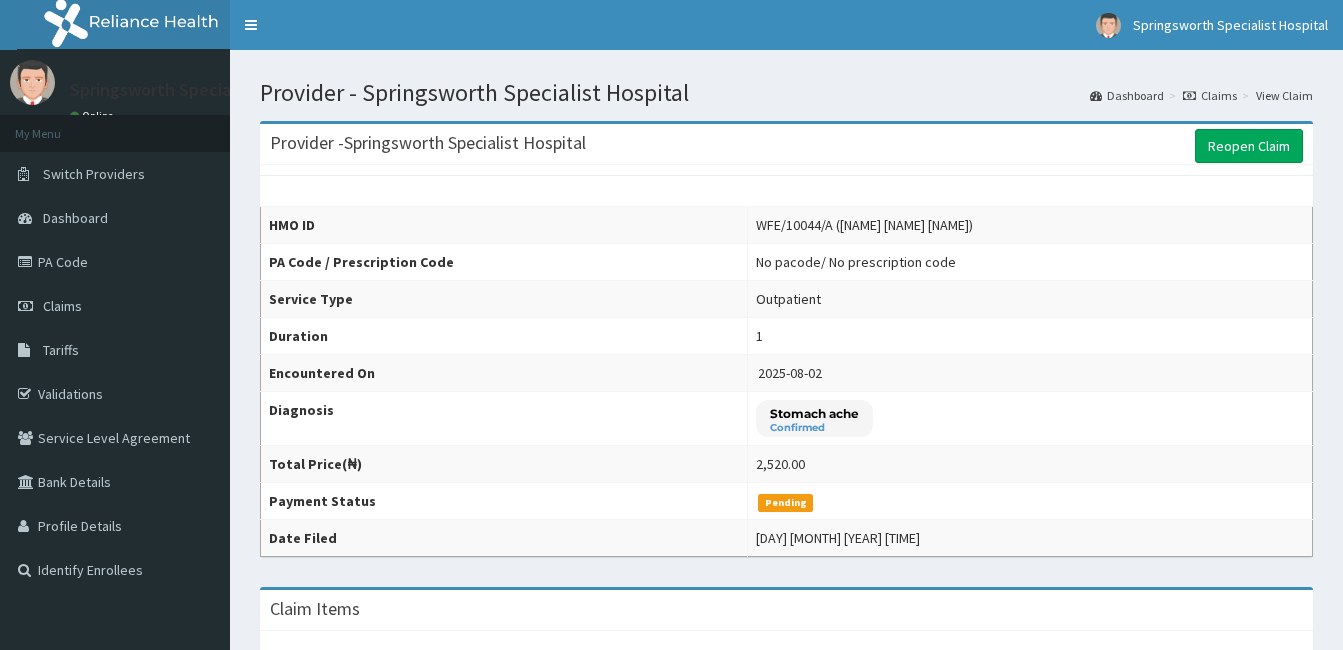 scroll, scrollTop: 0, scrollLeft: 0, axis: both 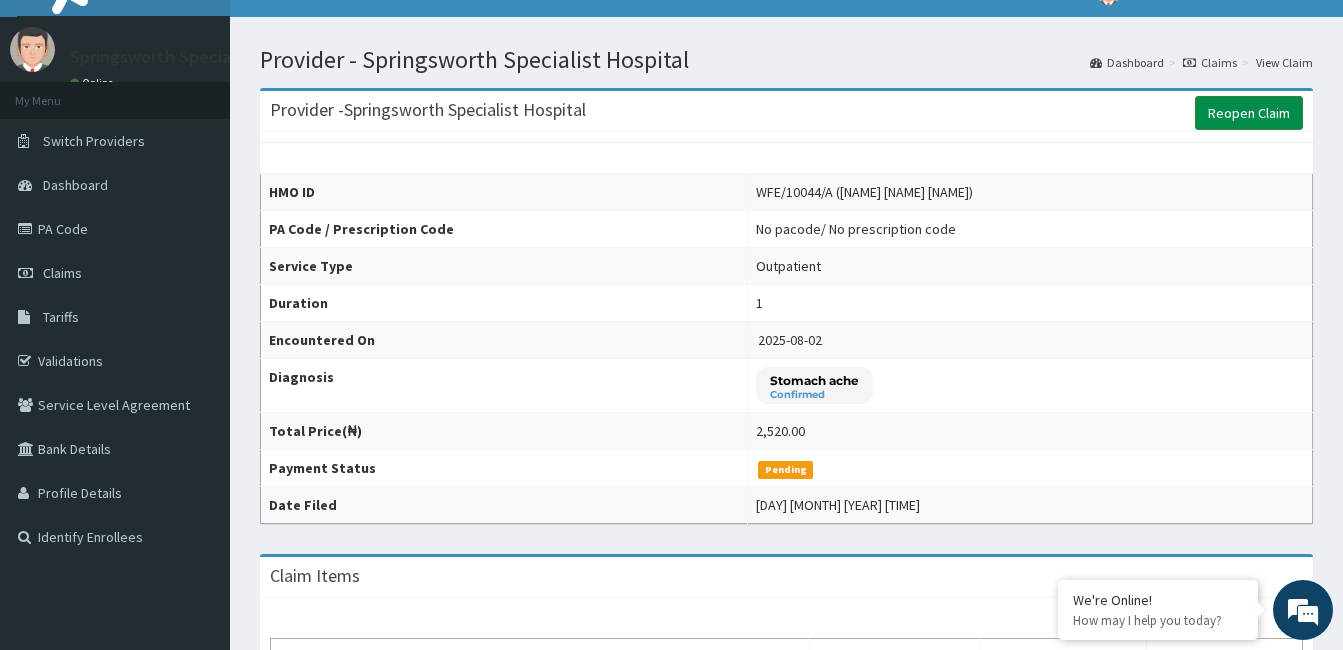 click on "Reopen Claim" at bounding box center (1249, 113) 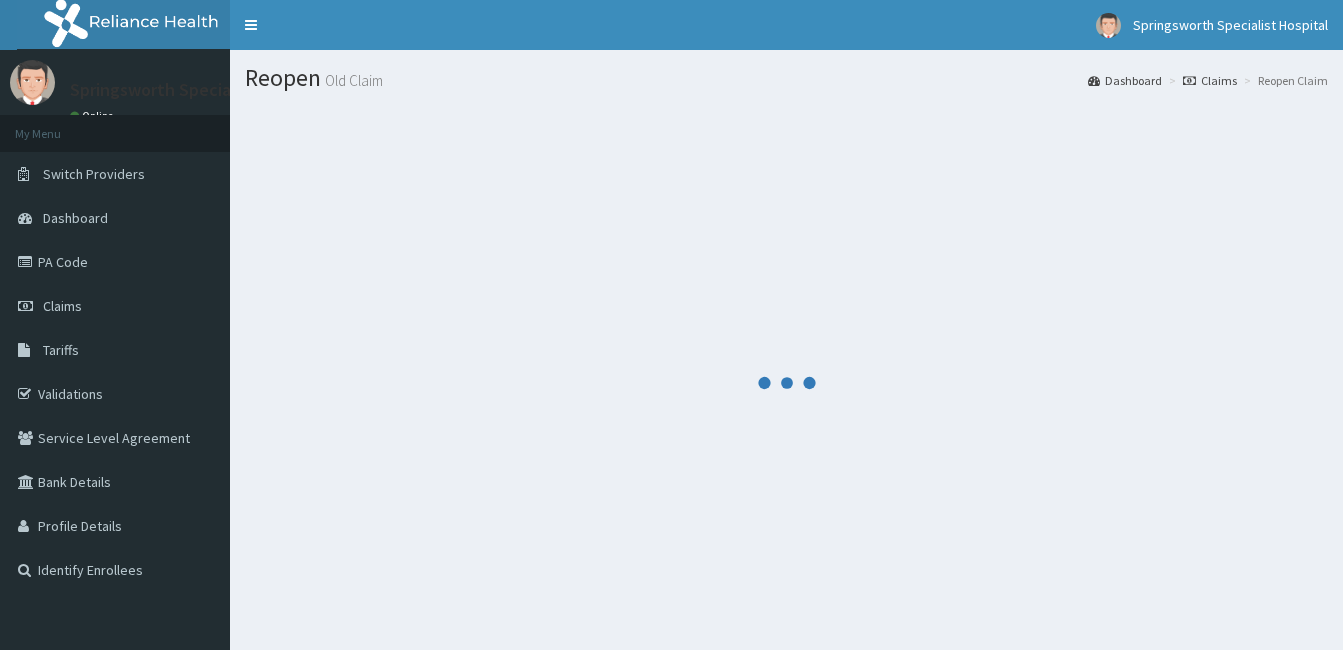 scroll, scrollTop: 0, scrollLeft: 0, axis: both 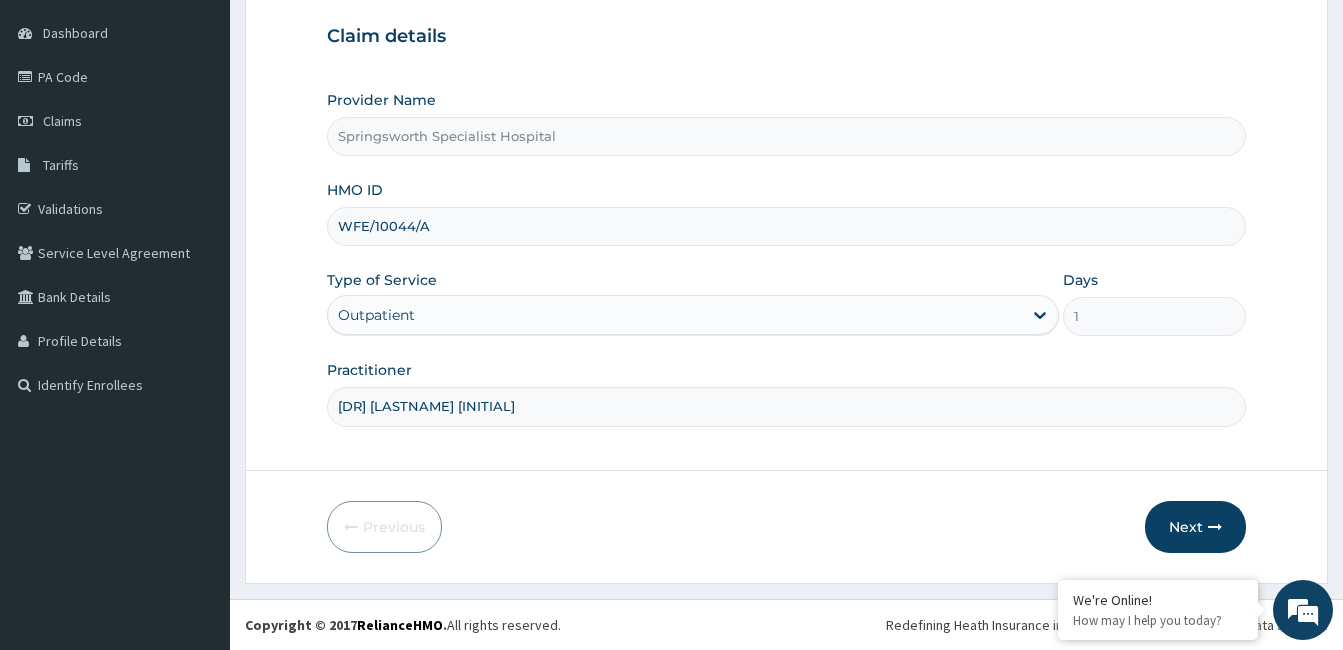 click on "[DR] [LASTNAME] [INITIAL]" at bounding box center [786, 406] 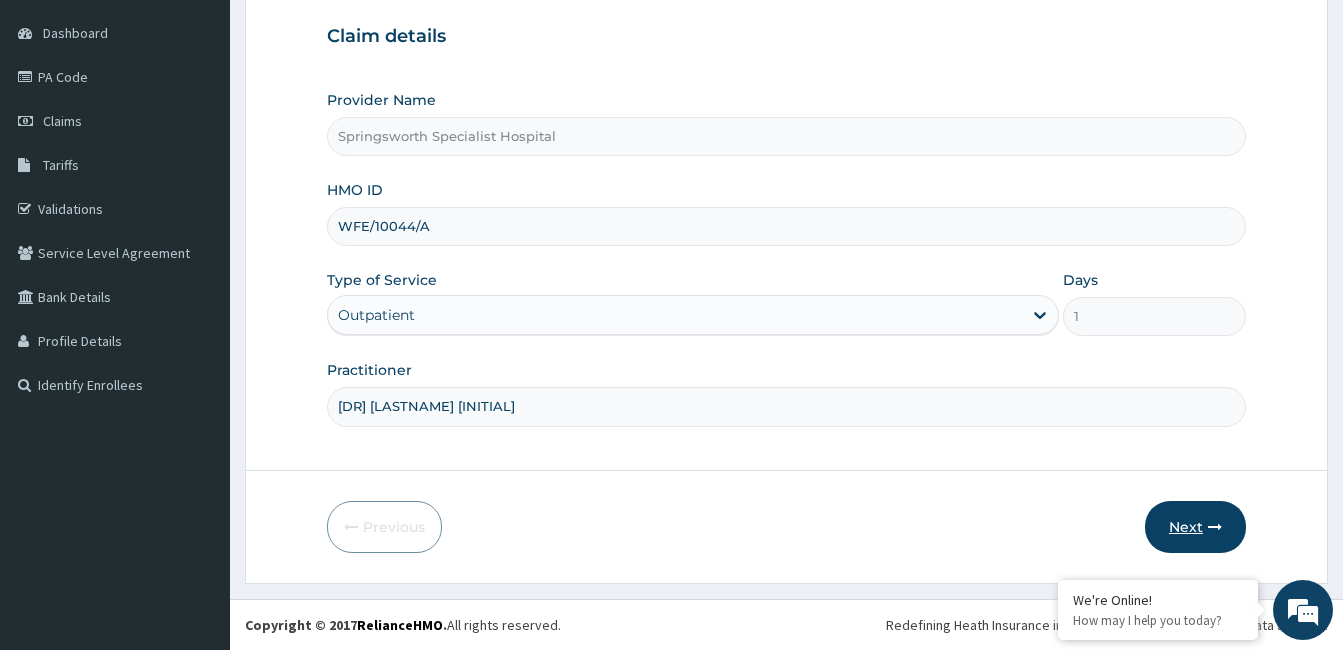 click on "Next" at bounding box center (1195, 527) 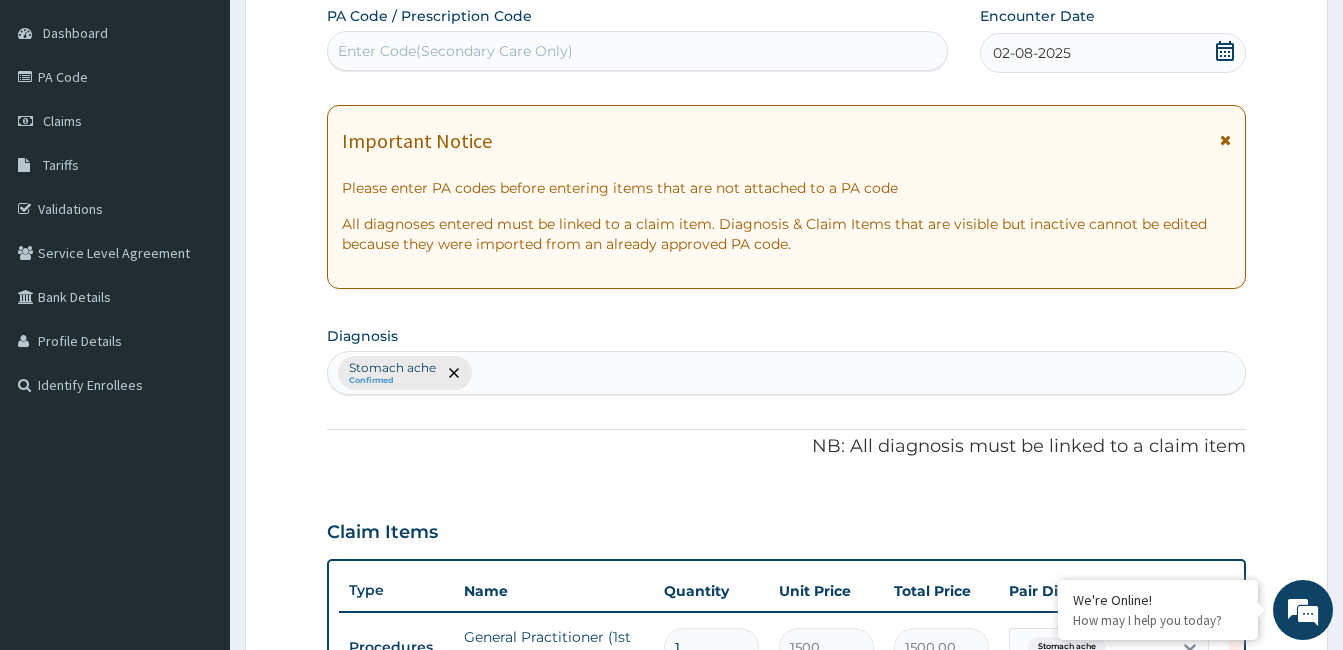 click on "Stomach ache Confirmed" at bounding box center (786, 373) 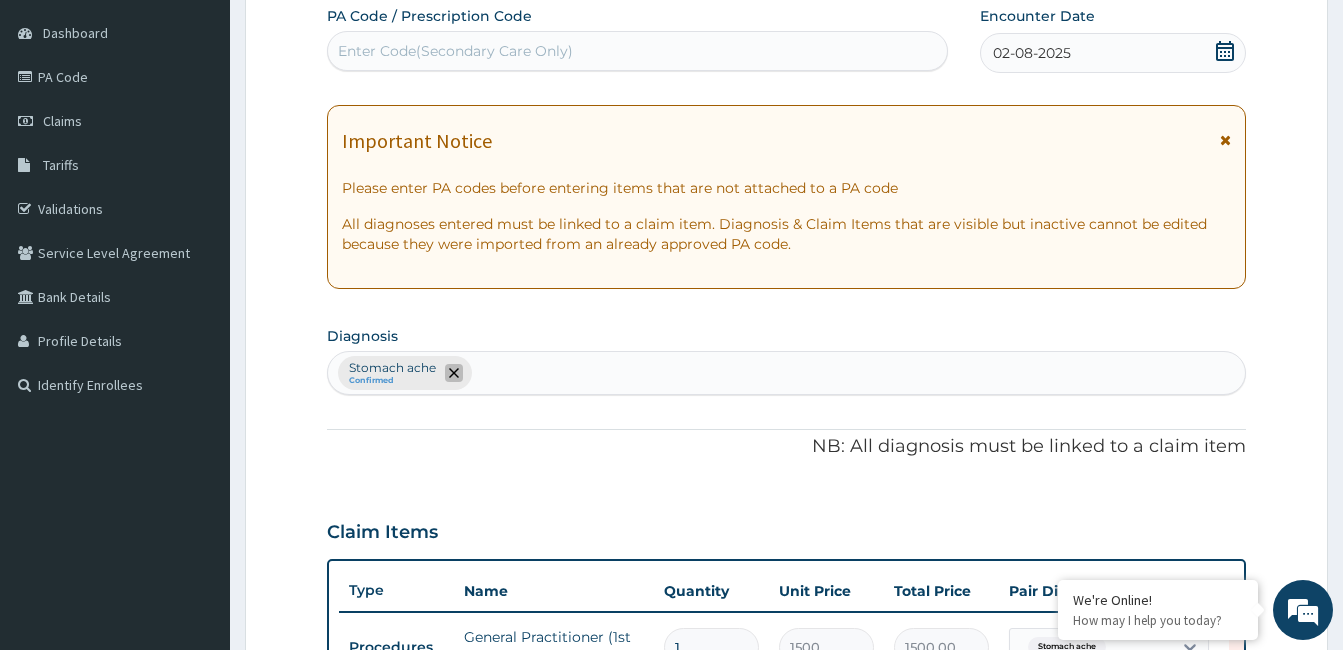click 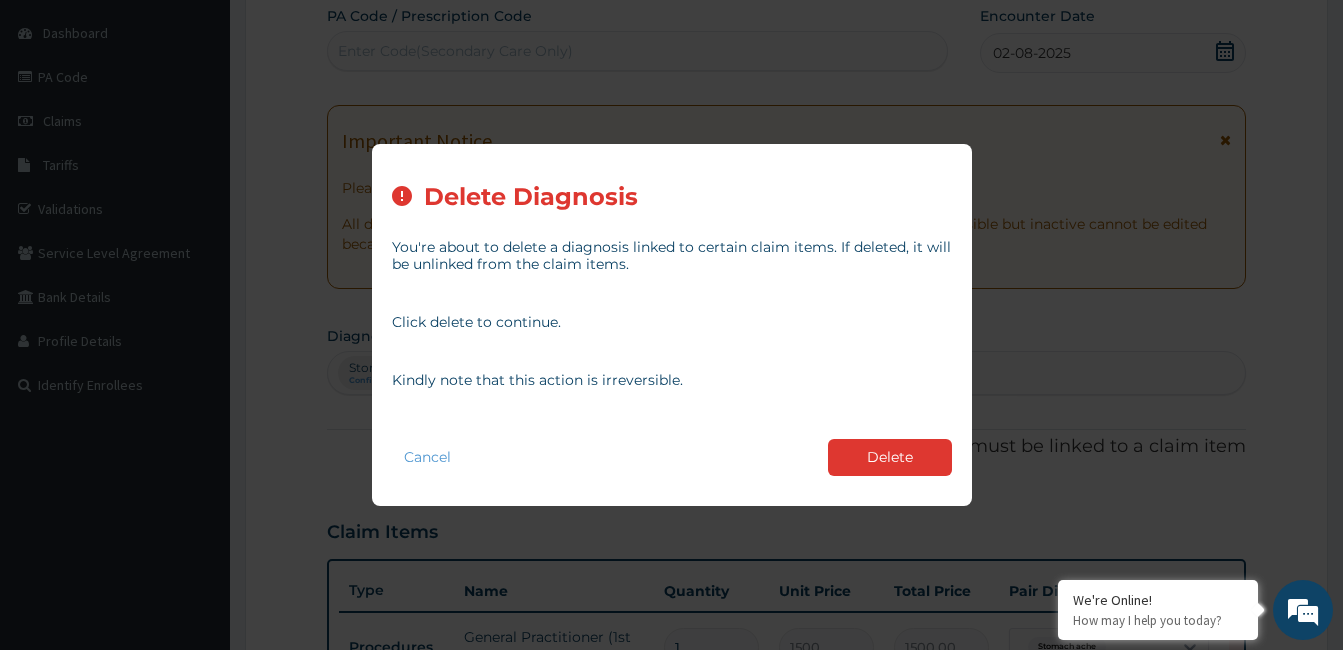 scroll, scrollTop: 0, scrollLeft: 0, axis: both 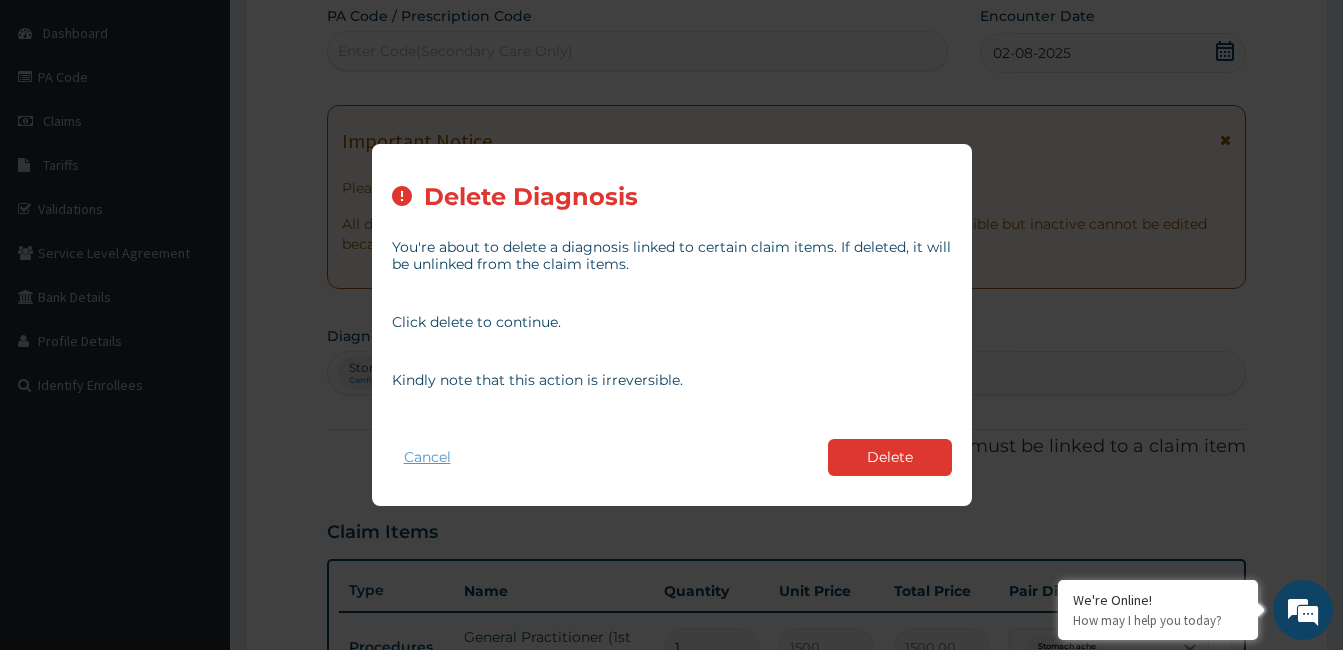 click on "Cancel" at bounding box center [427, 457] 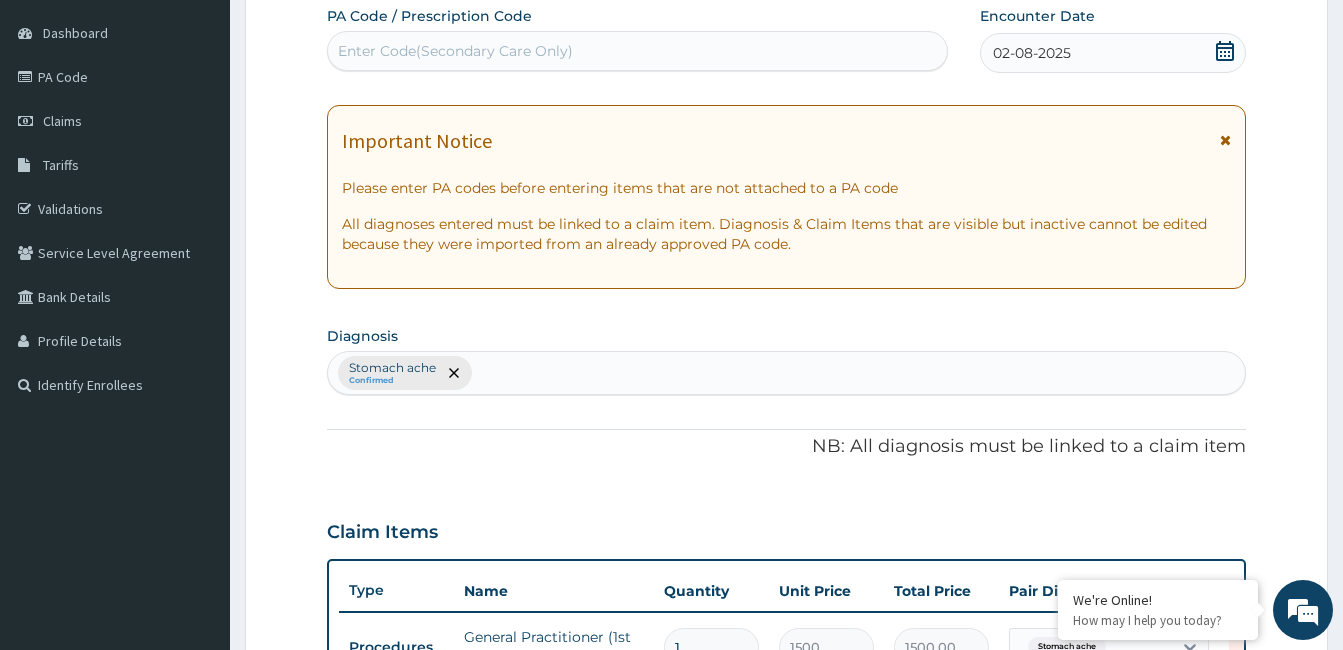 click on "Stomach ache Confirmed" at bounding box center [786, 373] 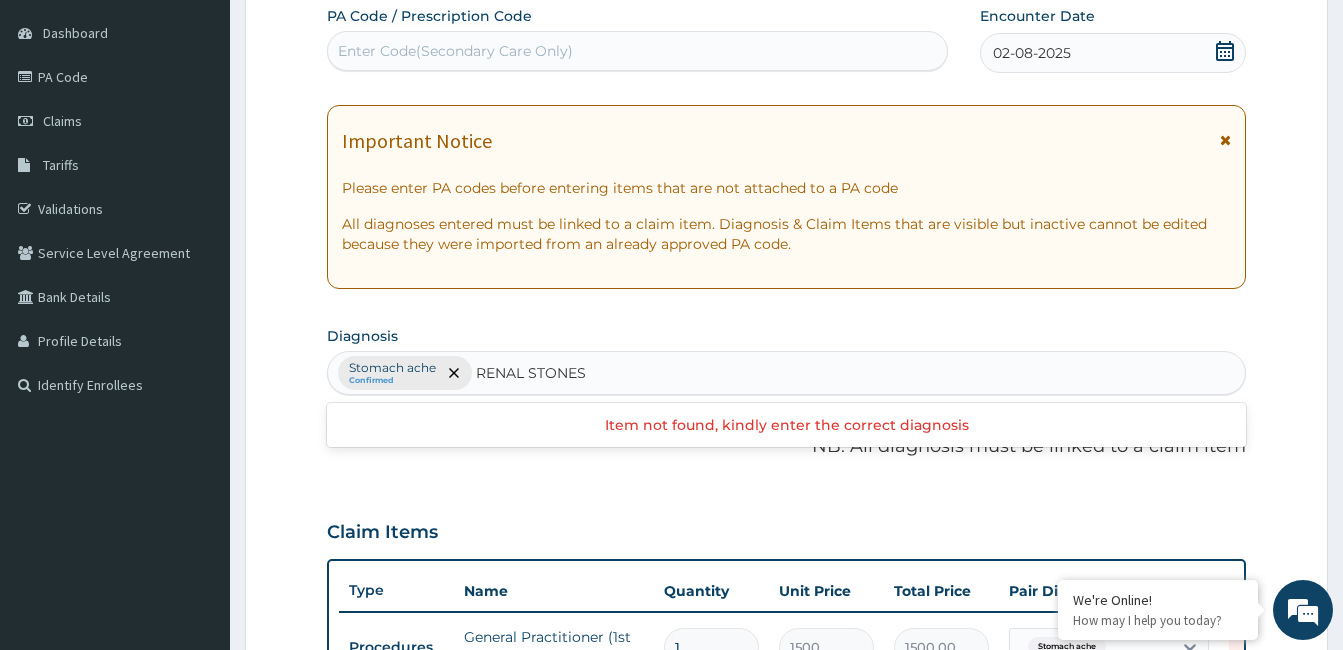 scroll, scrollTop: 0, scrollLeft: 0, axis: both 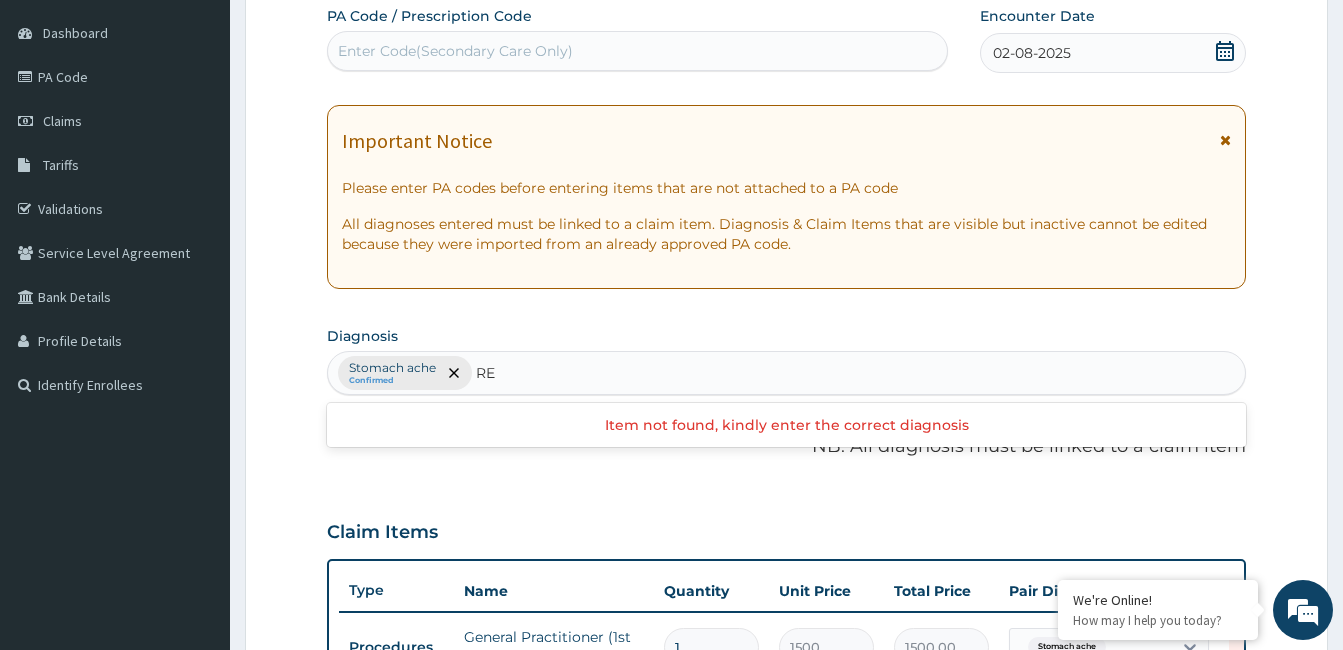 type on "R" 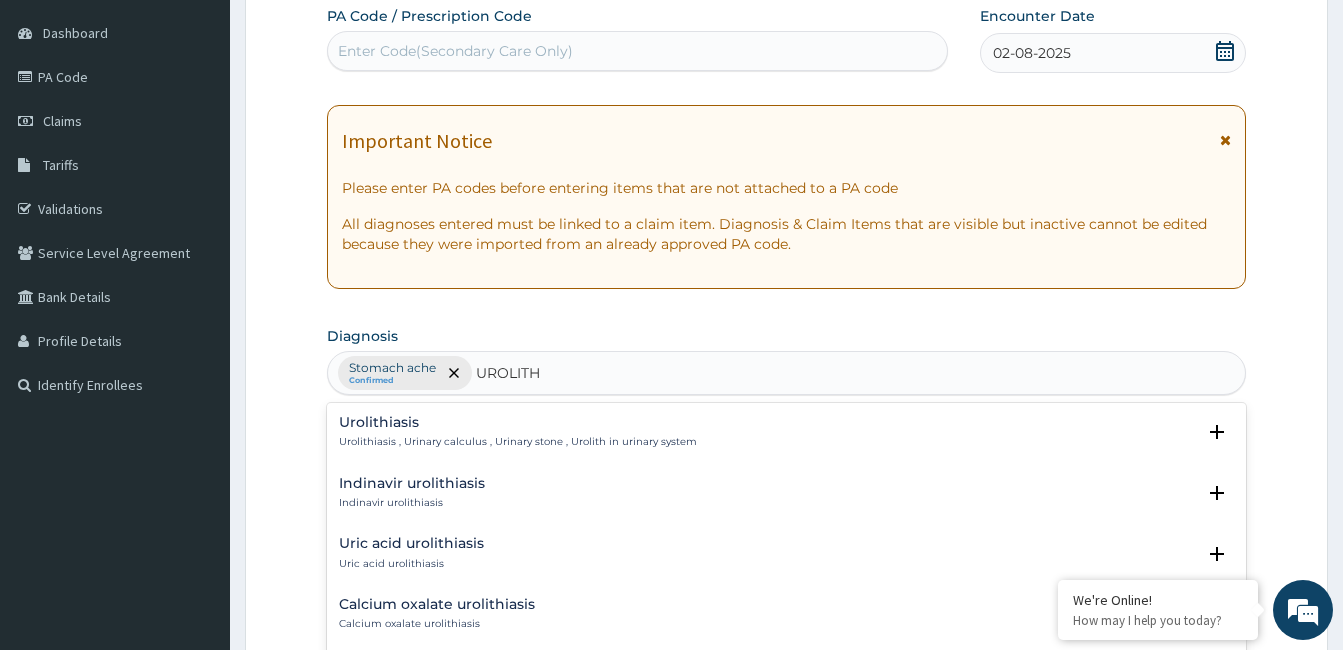 type on "UROLITHI" 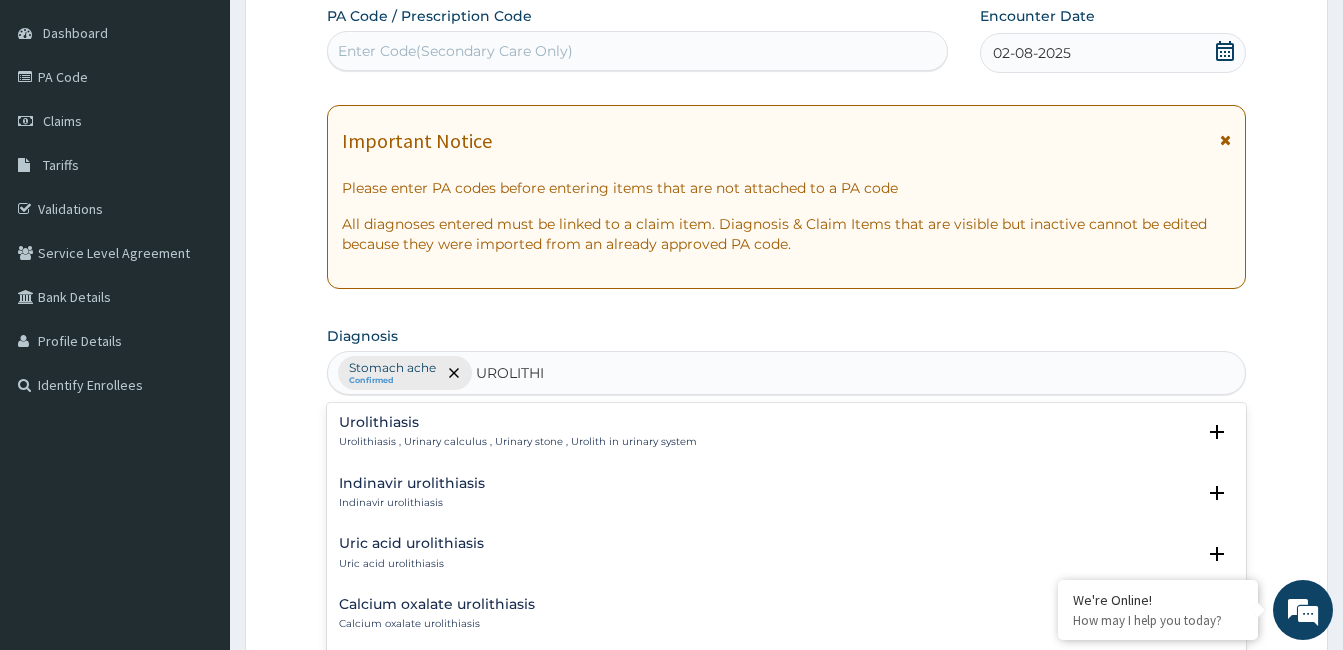 scroll, scrollTop: 11, scrollLeft: 0, axis: vertical 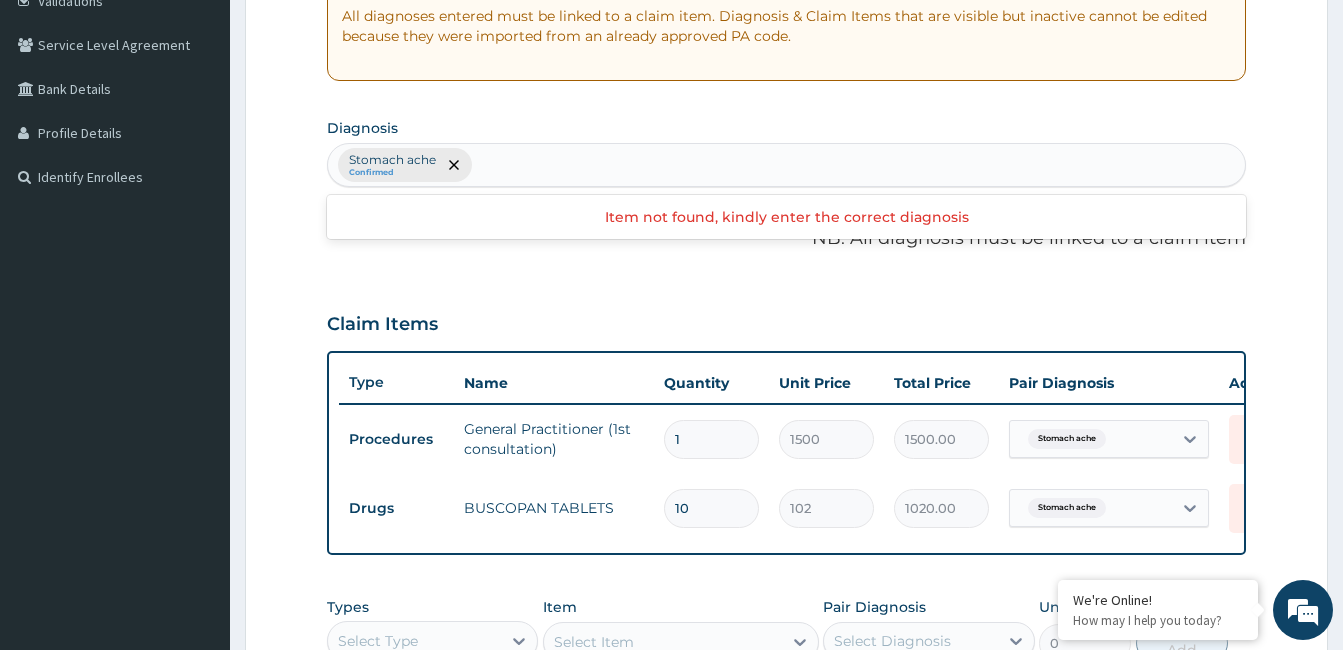 click on "Stomach ache Confirmed" at bounding box center [786, 165] 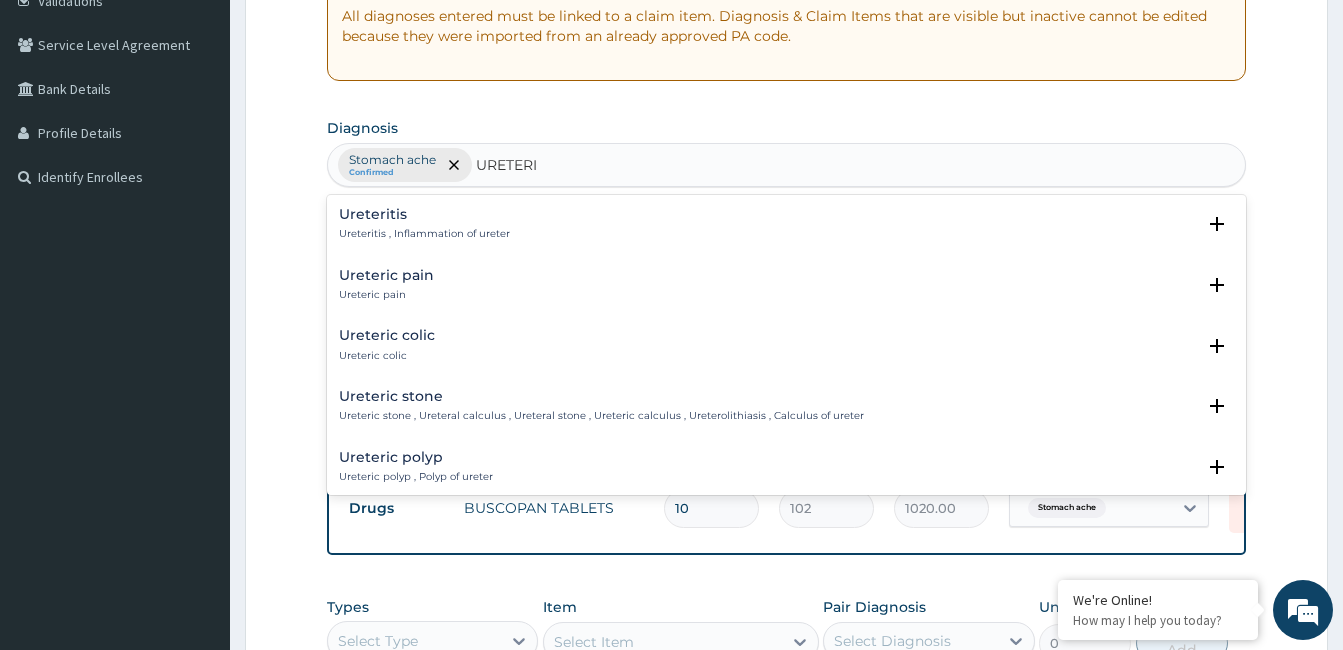 type on "URETERIC" 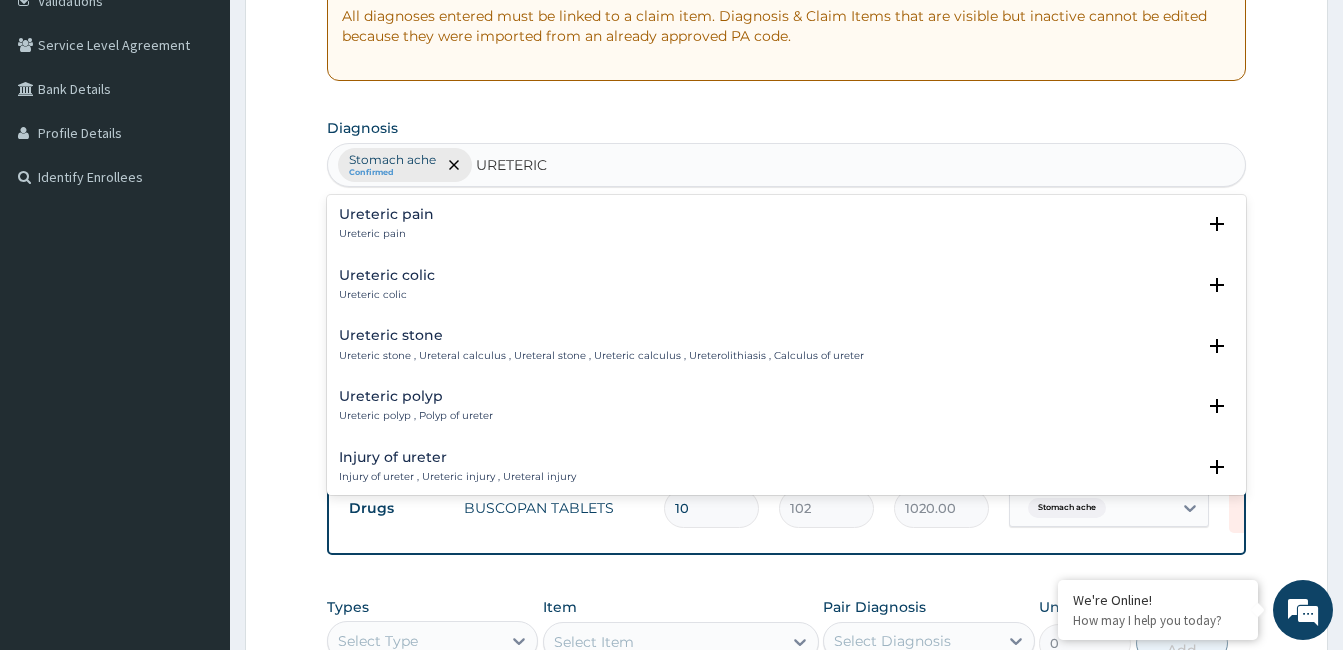 click on "Ureteric colic" at bounding box center [387, 275] 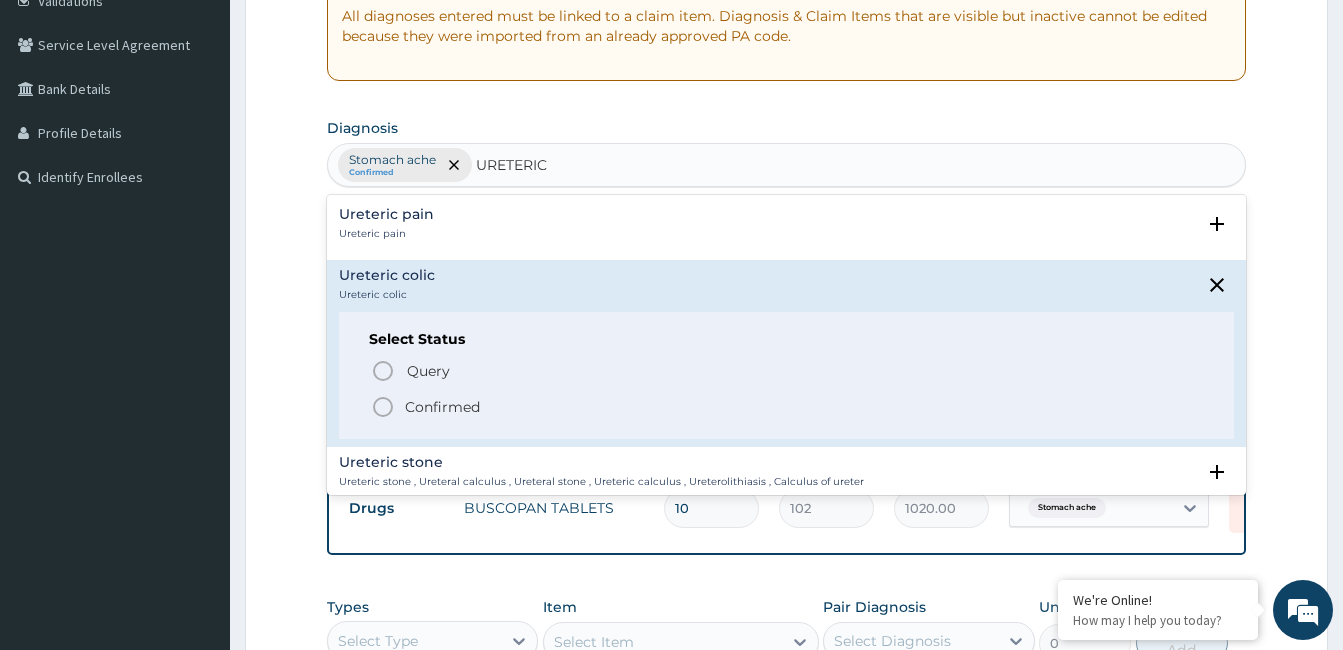 click on "Confirmed" at bounding box center (442, 407) 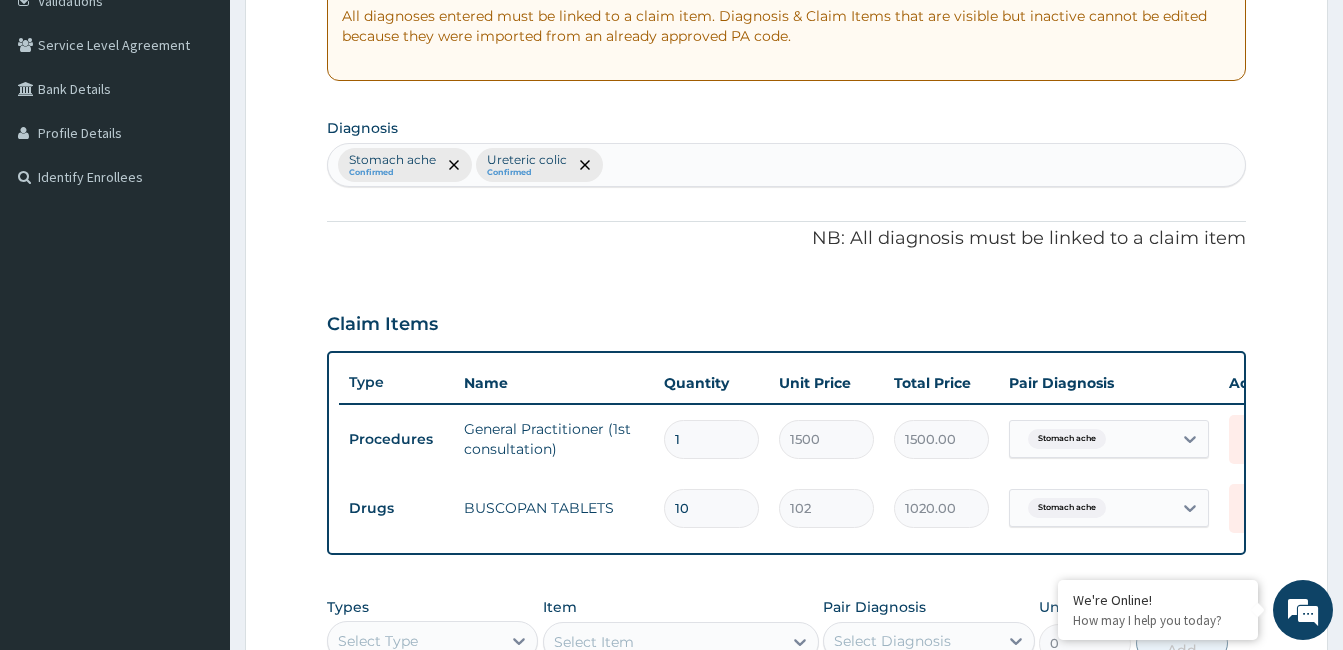 click on "Stomach ache Confirmed Ureteric colic Confirmed" at bounding box center [786, 165] 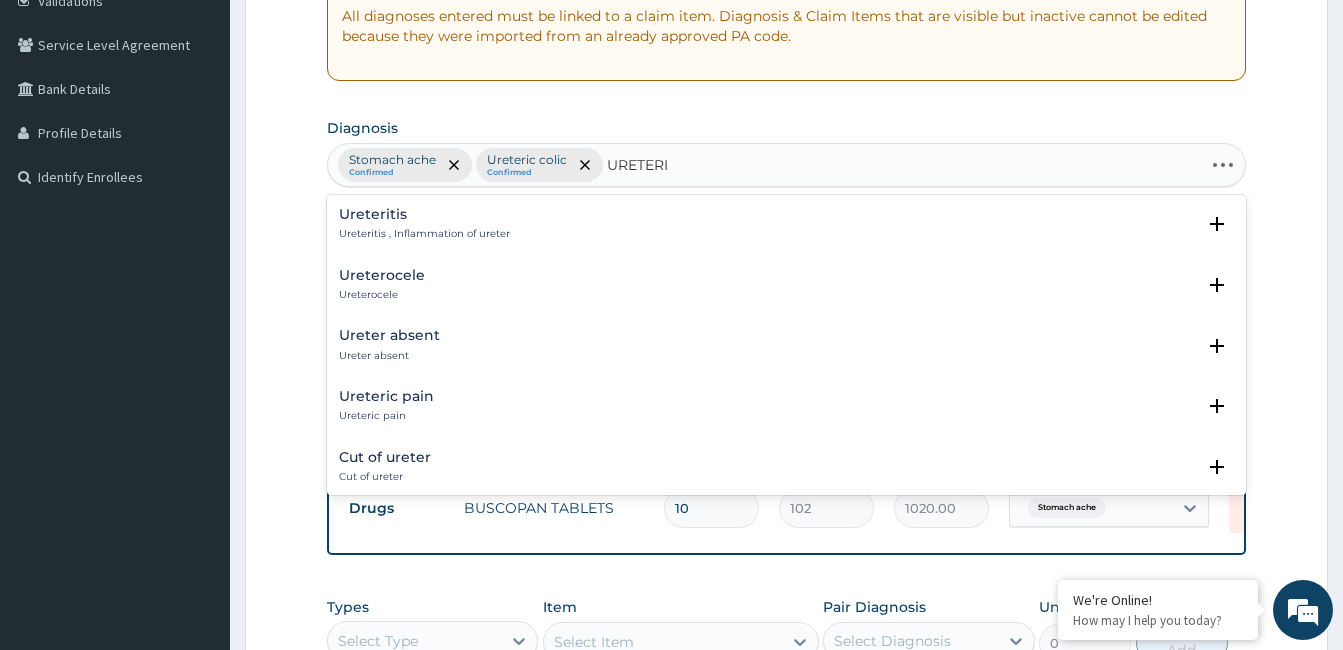 type on "URETERIC" 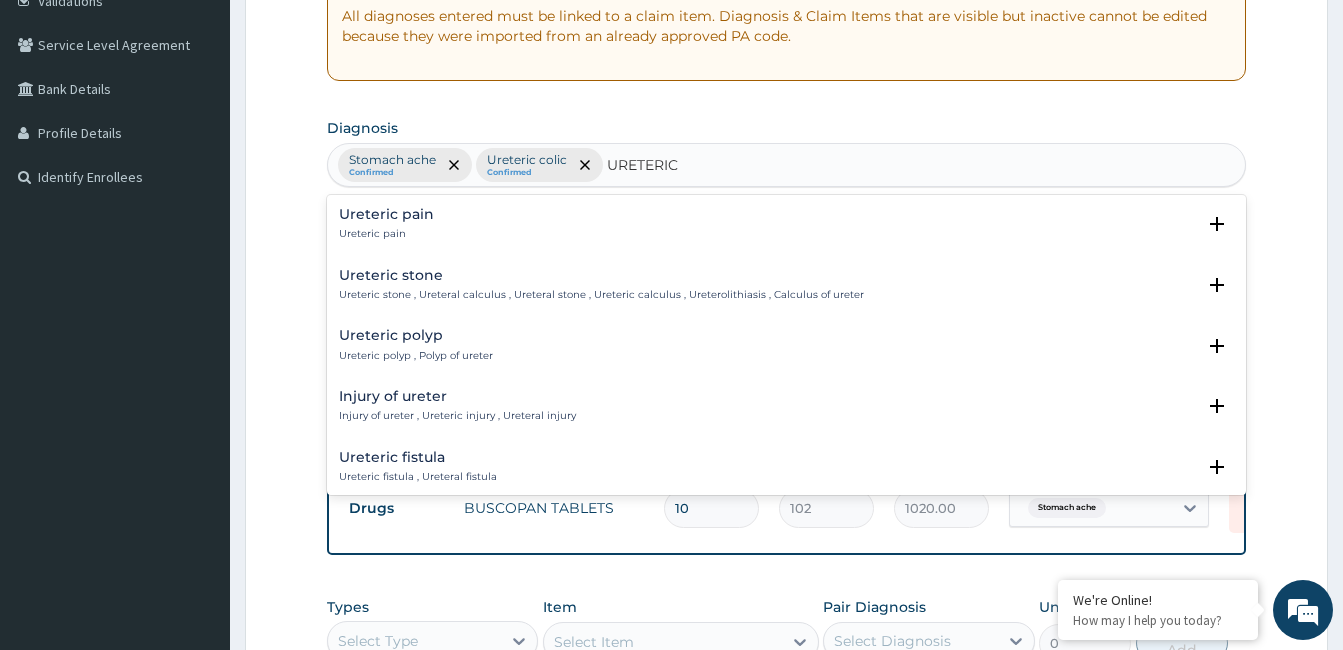 click on "Ureteric pain" at bounding box center [386, 214] 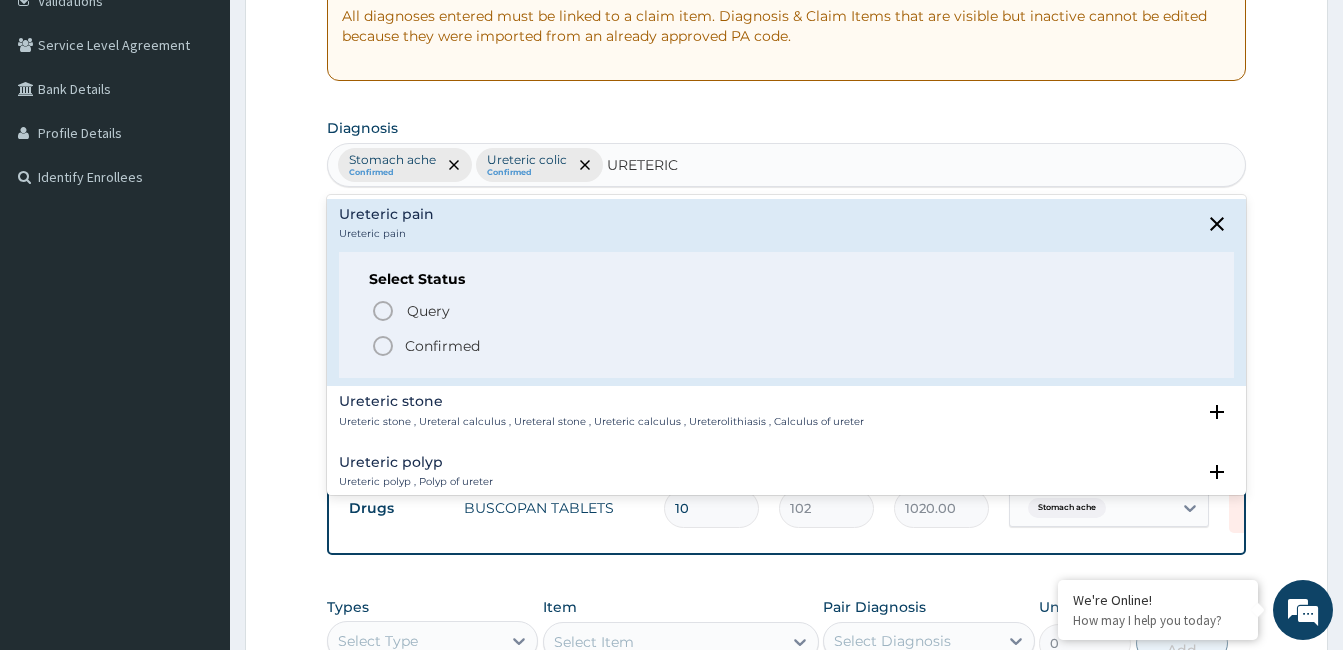 click on "Confirmed" at bounding box center [442, 346] 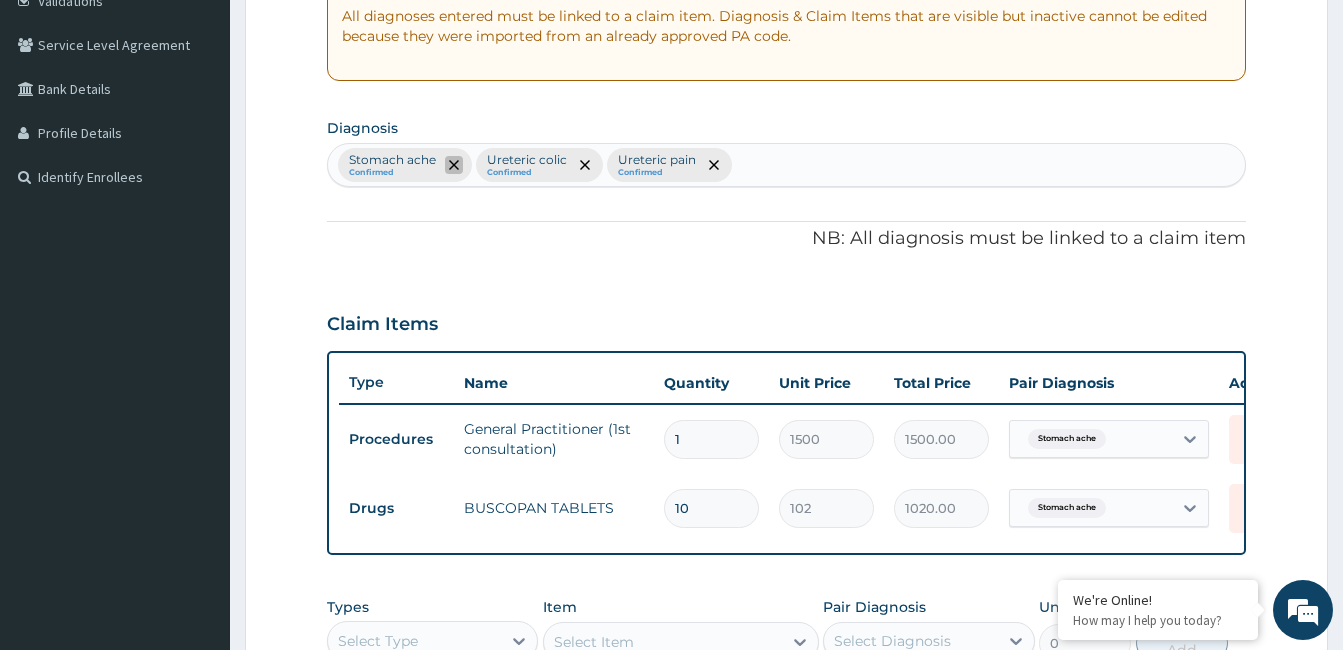 click 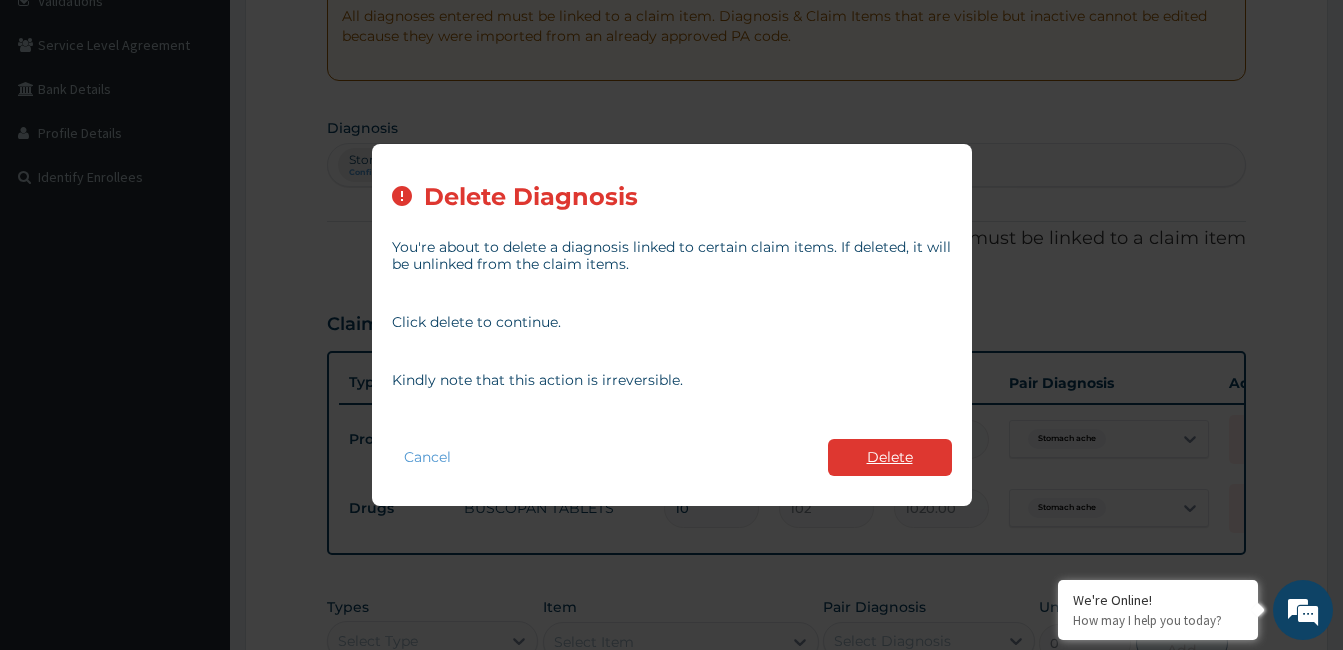 click on "Delete" at bounding box center (890, 457) 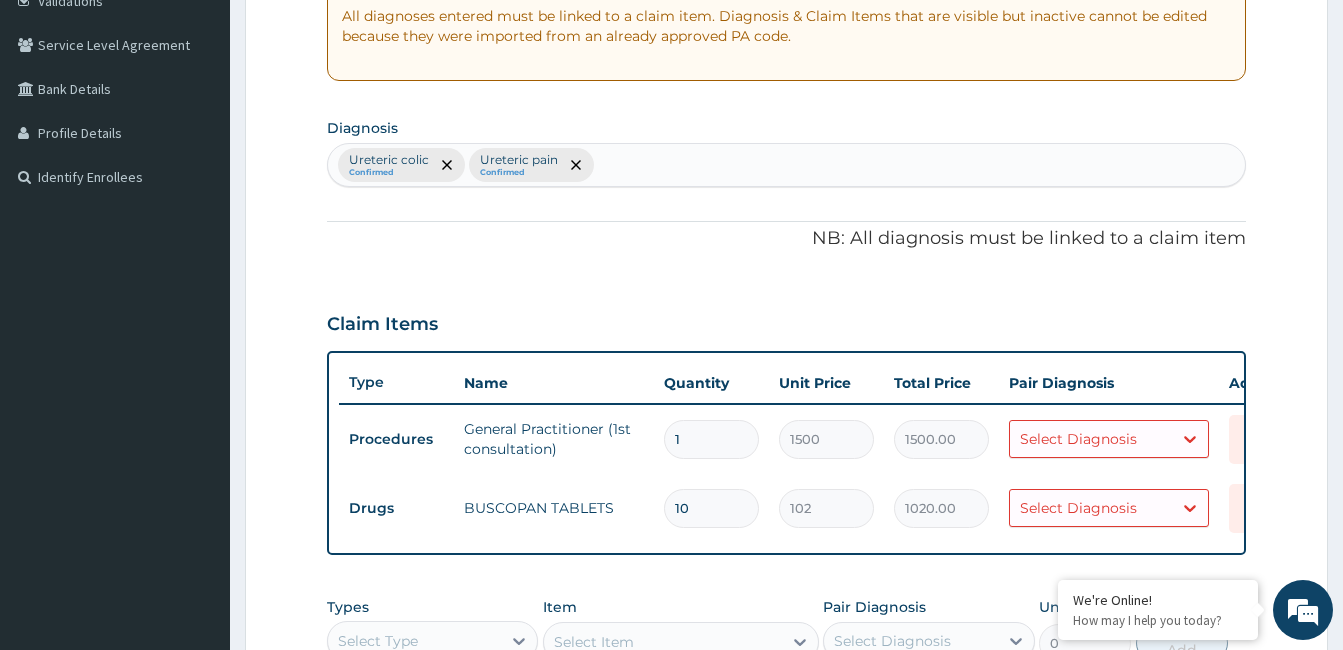 scroll, scrollTop: 493, scrollLeft: 0, axis: vertical 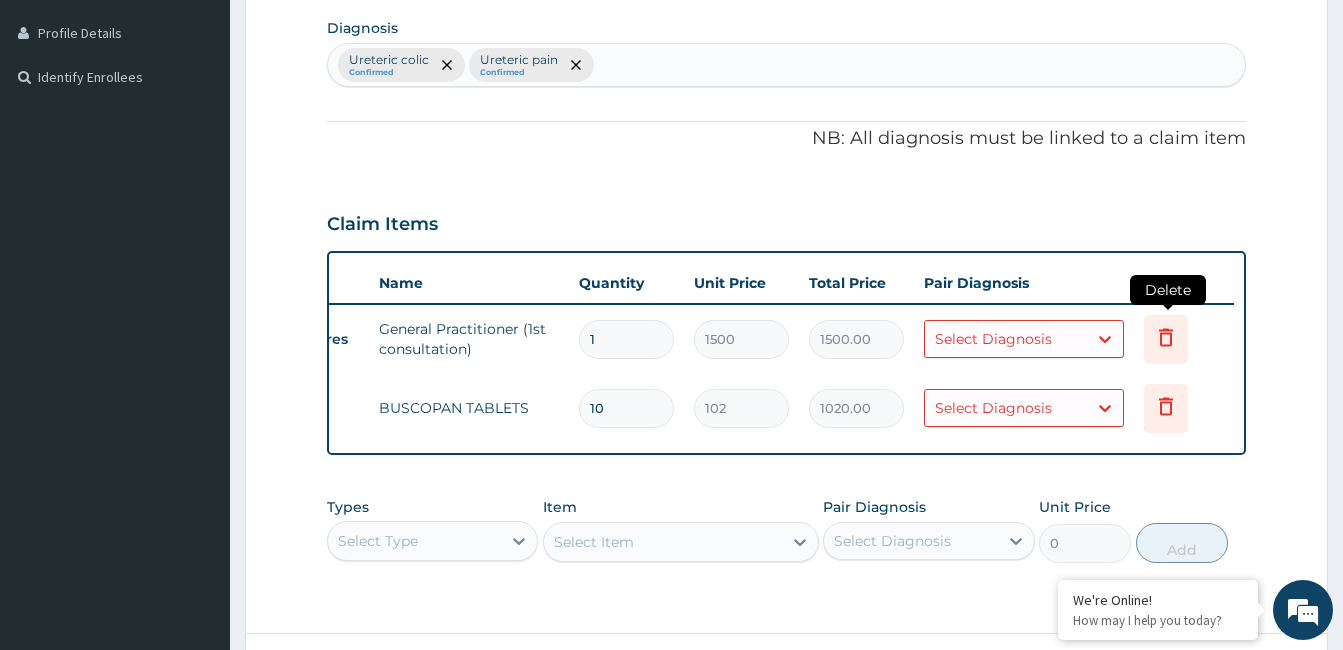 click 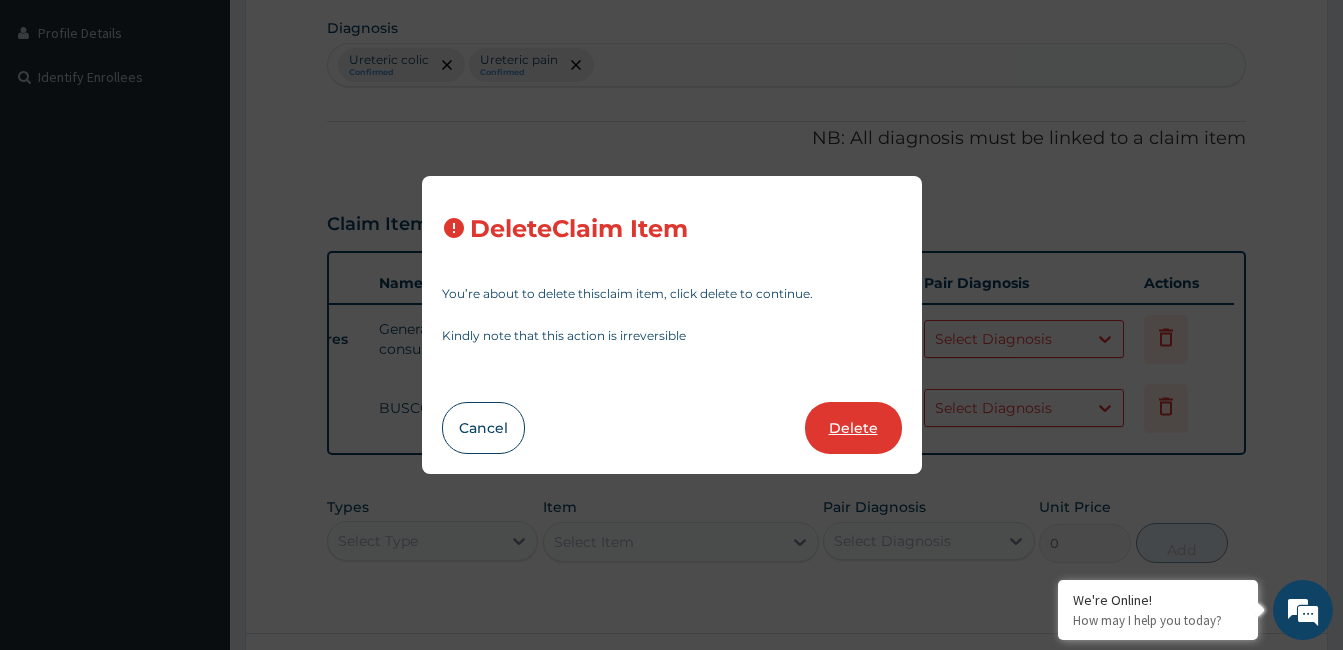 click on "Delete" at bounding box center [853, 428] 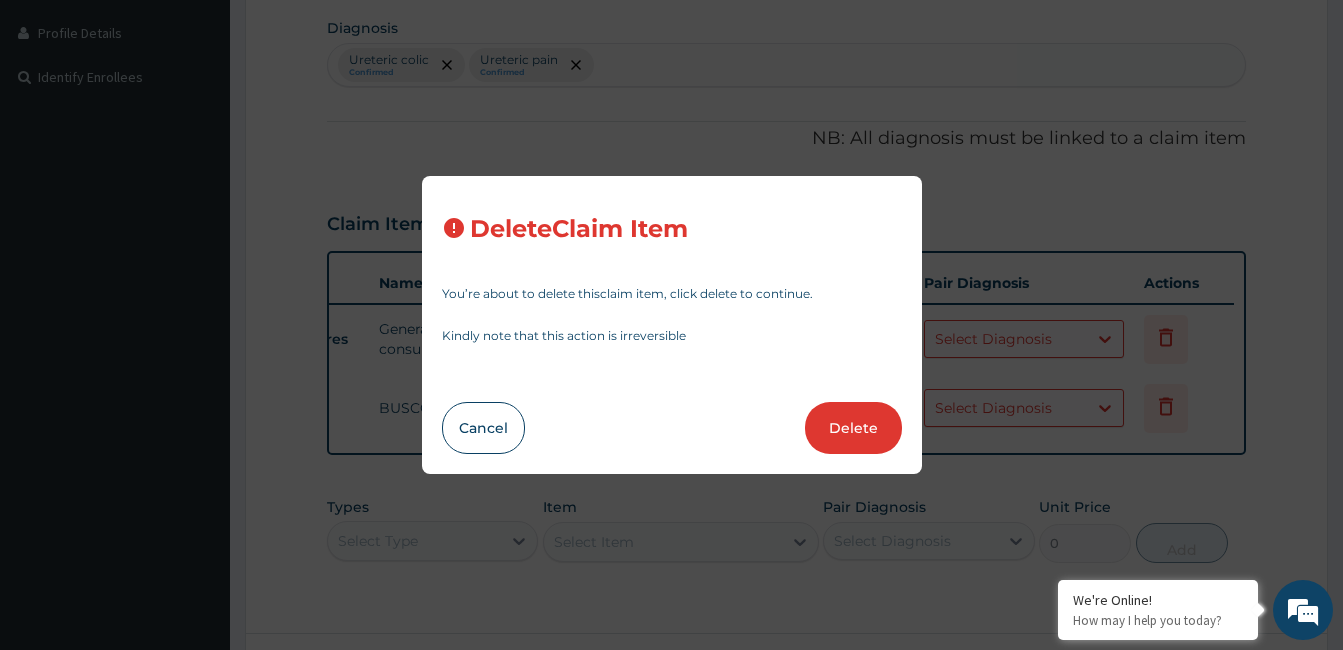 type on "10" 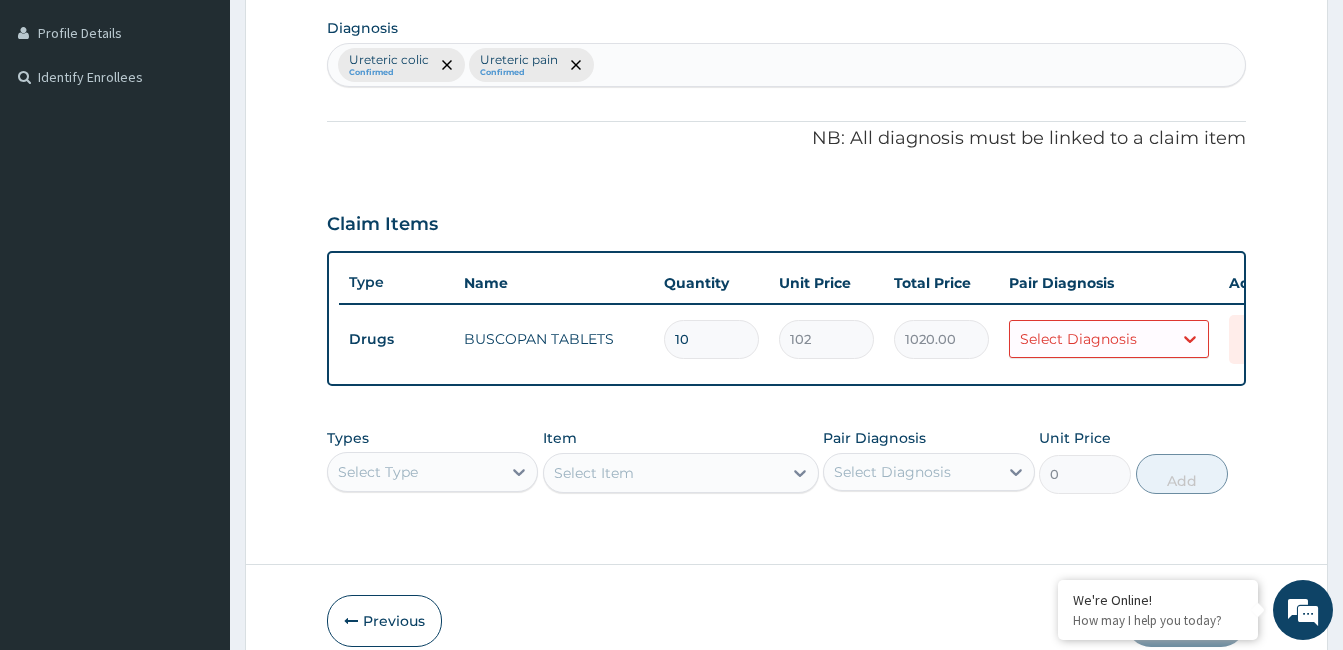 scroll, scrollTop: 0, scrollLeft: 85, axis: horizontal 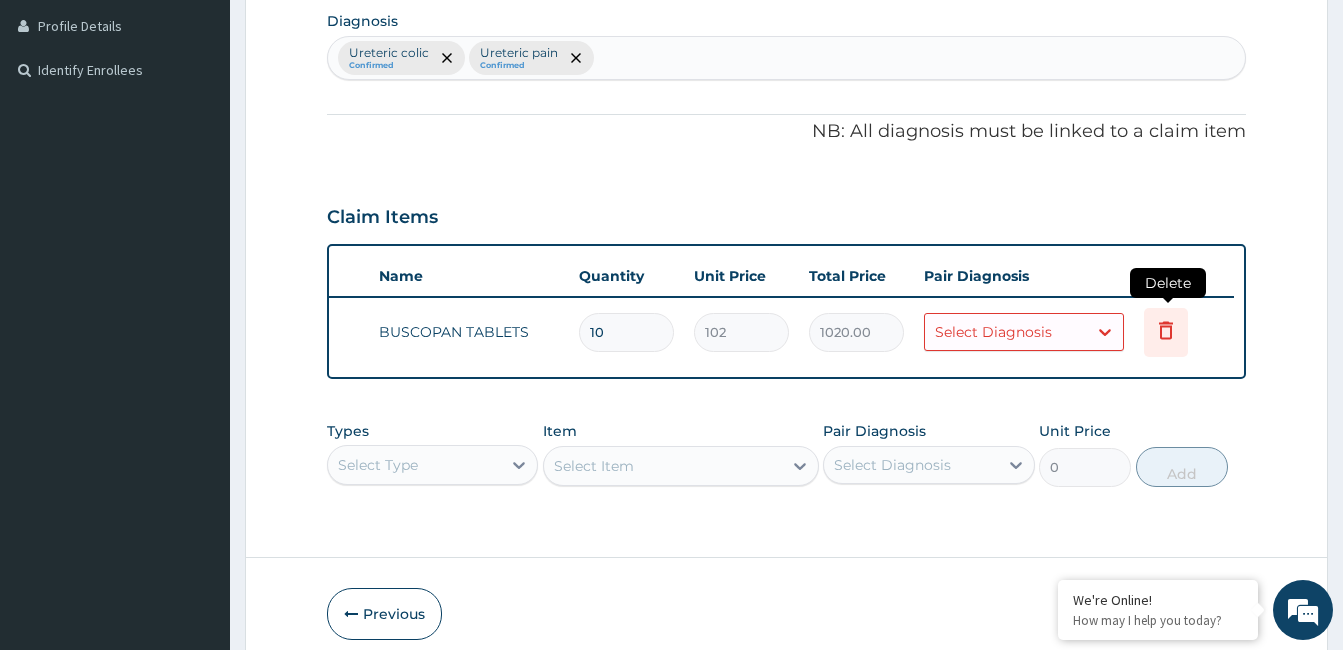 click 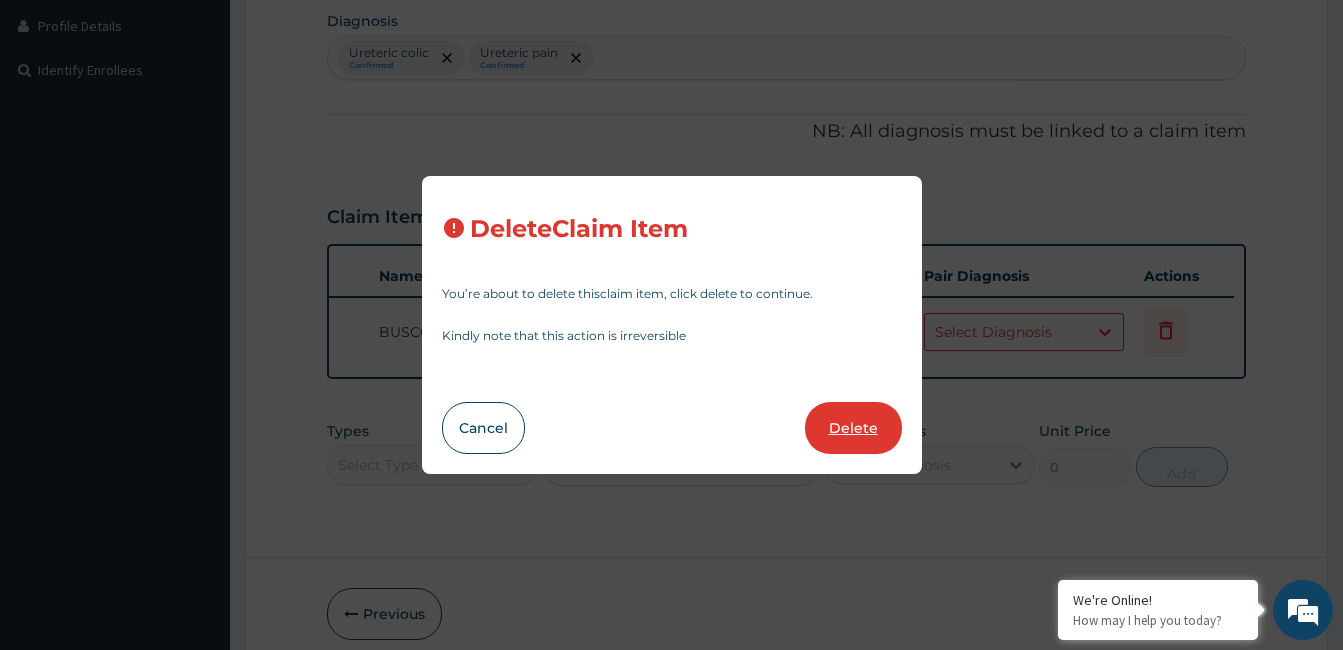 click on "Delete" at bounding box center (853, 428) 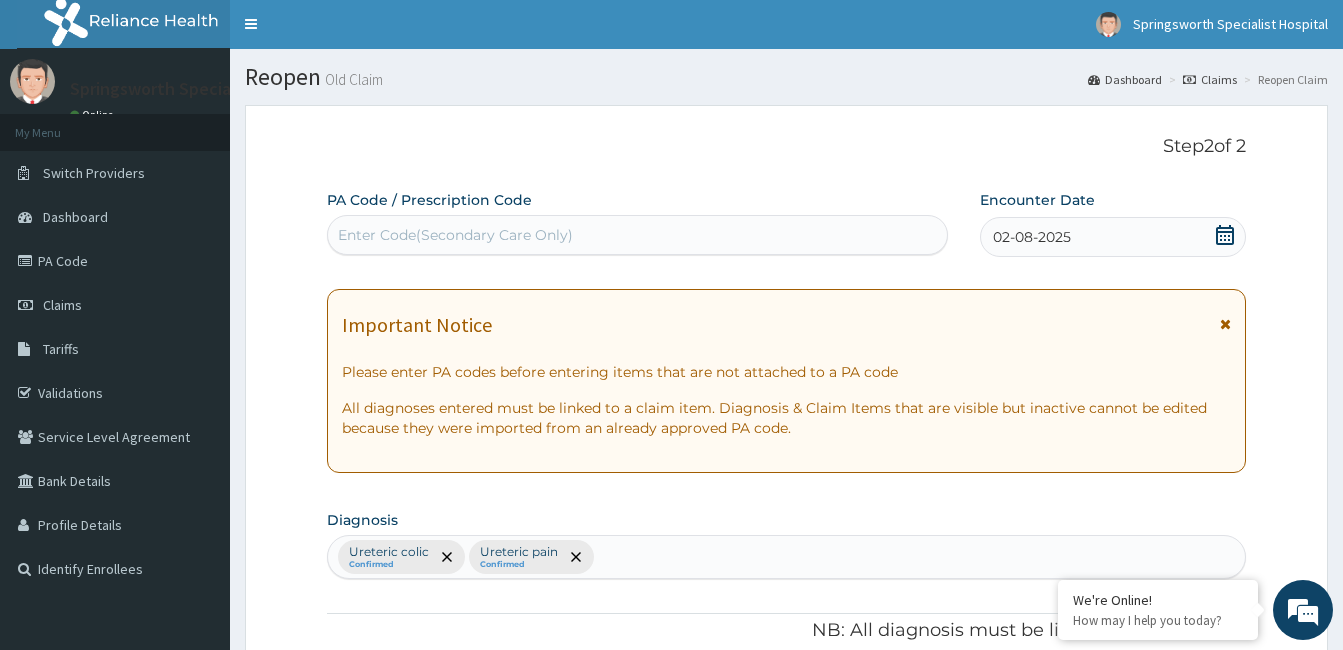 scroll, scrollTop: 0, scrollLeft: 0, axis: both 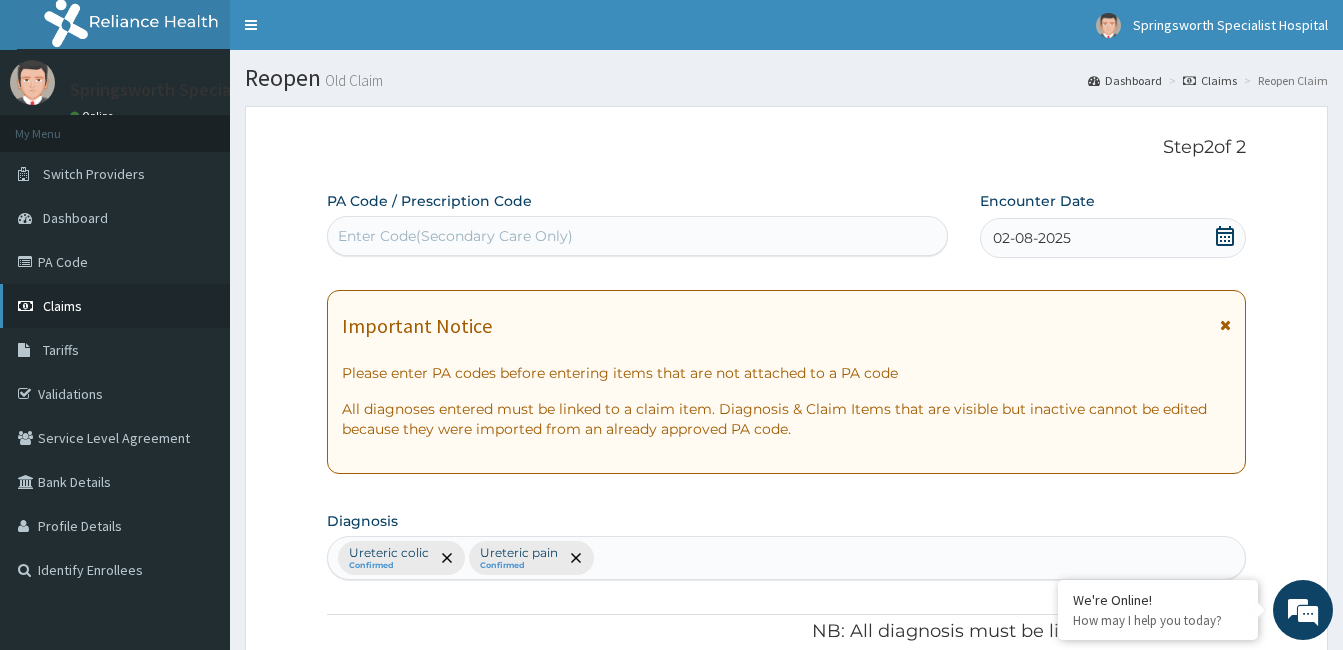 click on "Claims" at bounding box center [62, 306] 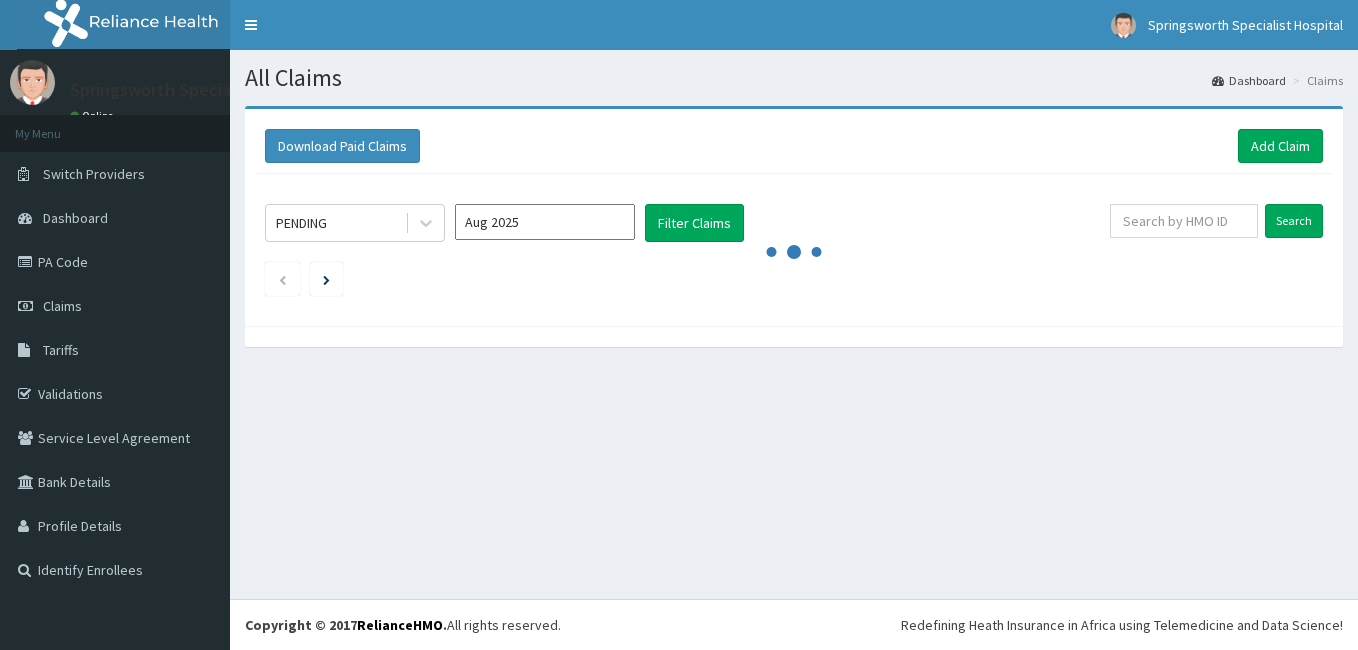 scroll, scrollTop: 0, scrollLeft: 0, axis: both 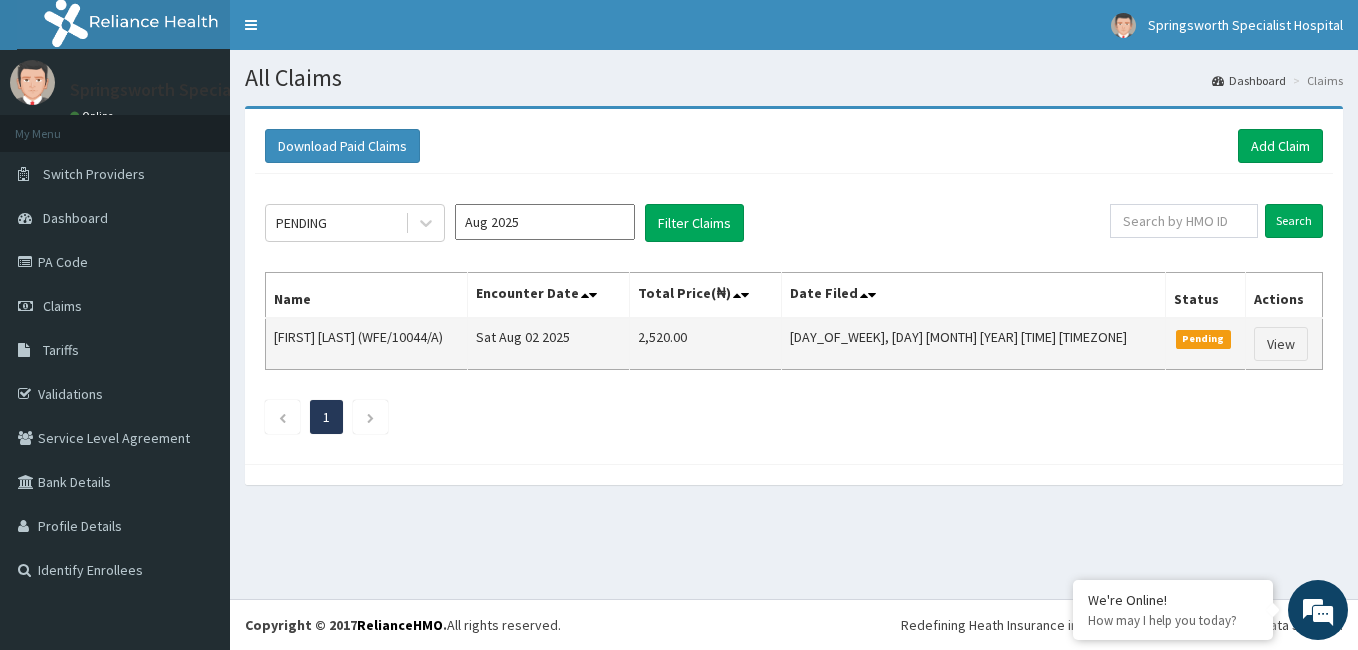 drag, startPoint x: 546, startPoint y: 333, endPoint x: 468, endPoint y: 341, distance: 78.40918 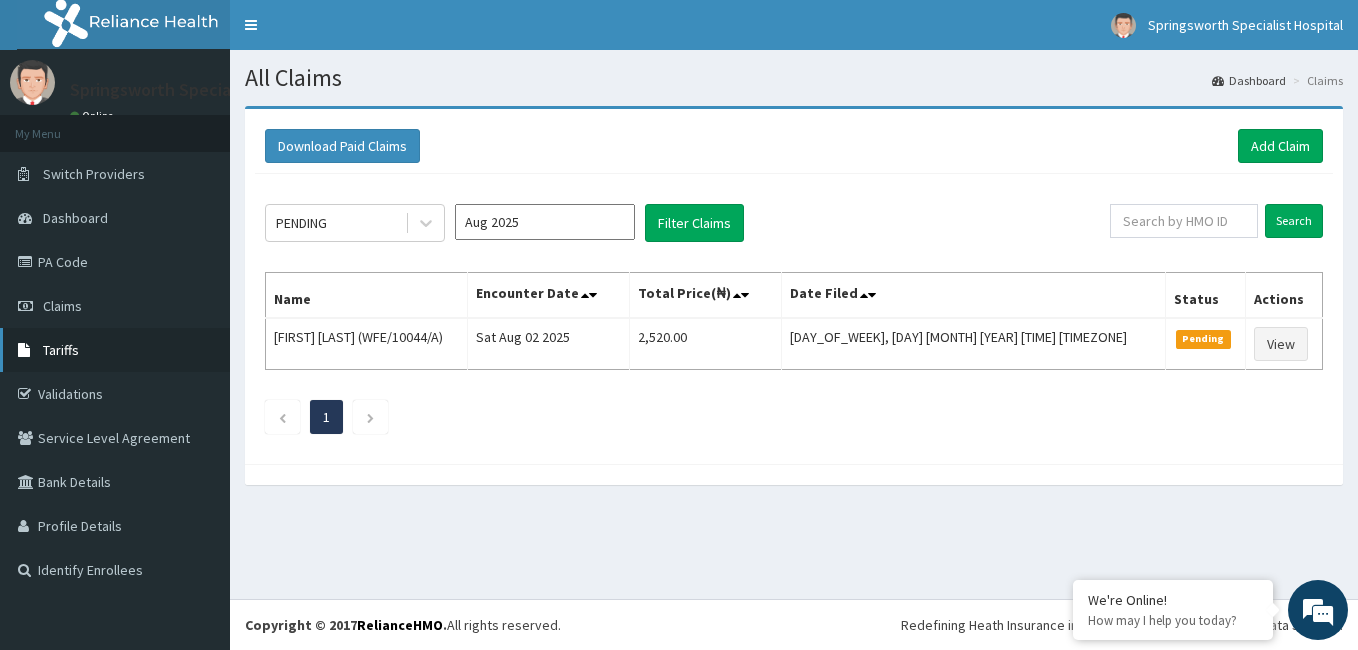 scroll, scrollTop: 0, scrollLeft: 0, axis: both 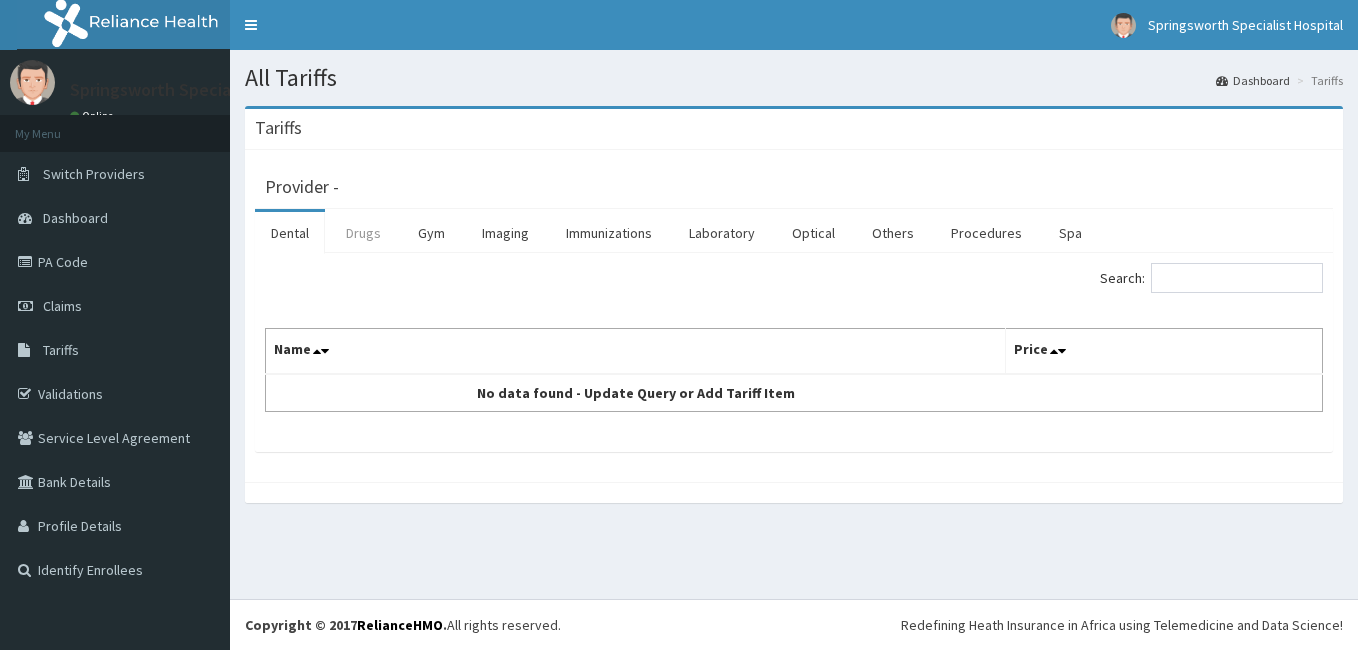 click on "Drugs" at bounding box center (363, 233) 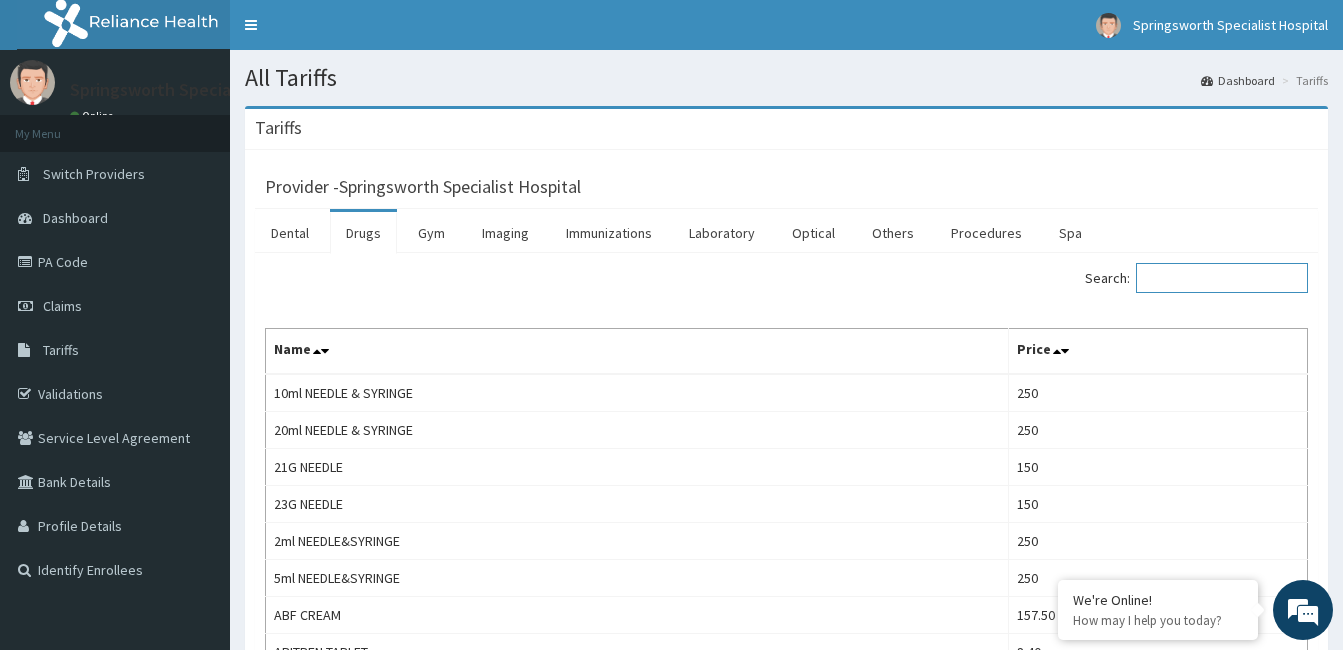 click on "Search:" at bounding box center (1222, 278) 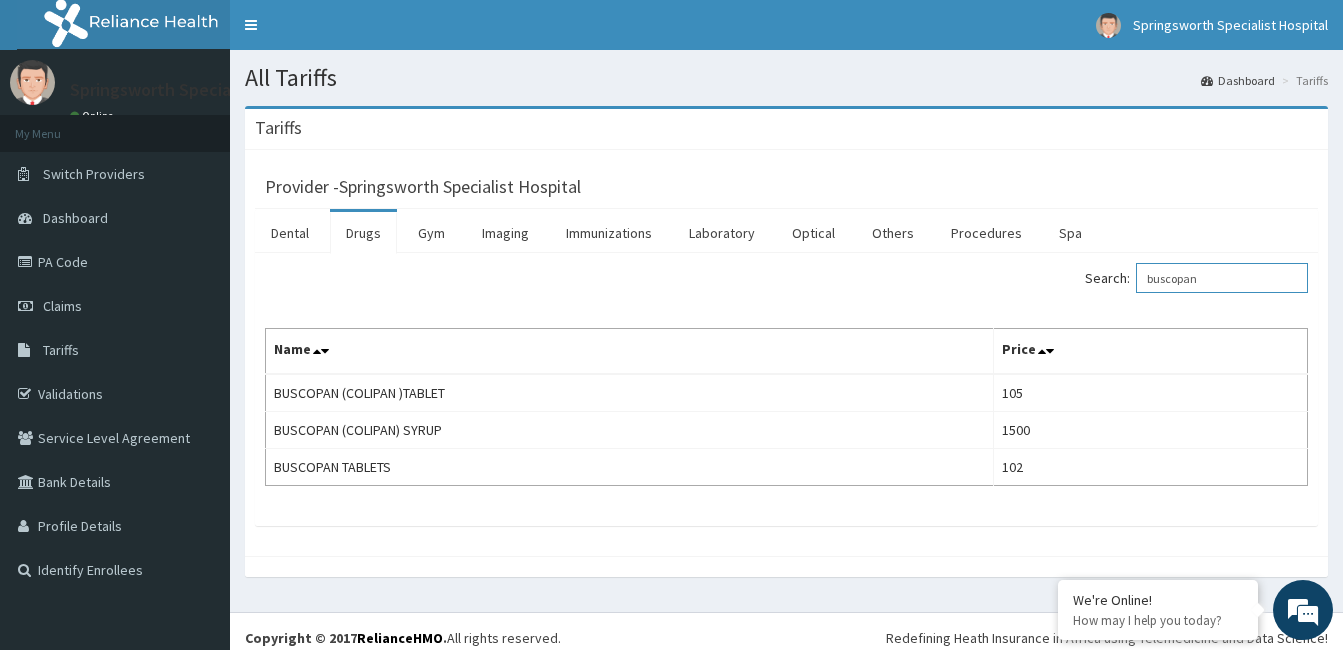 scroll, scrollTop: 0, scrollLeft: 0, axis: both 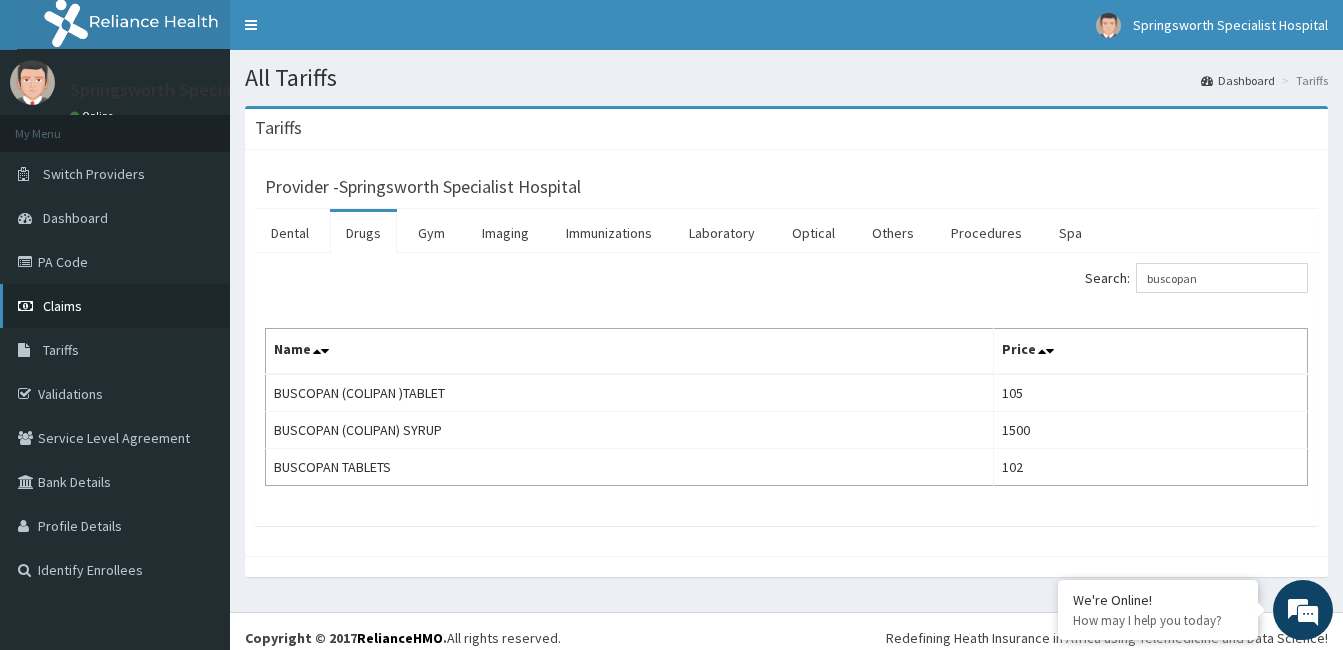 click on "Claims" at bounding box center (62, 306) 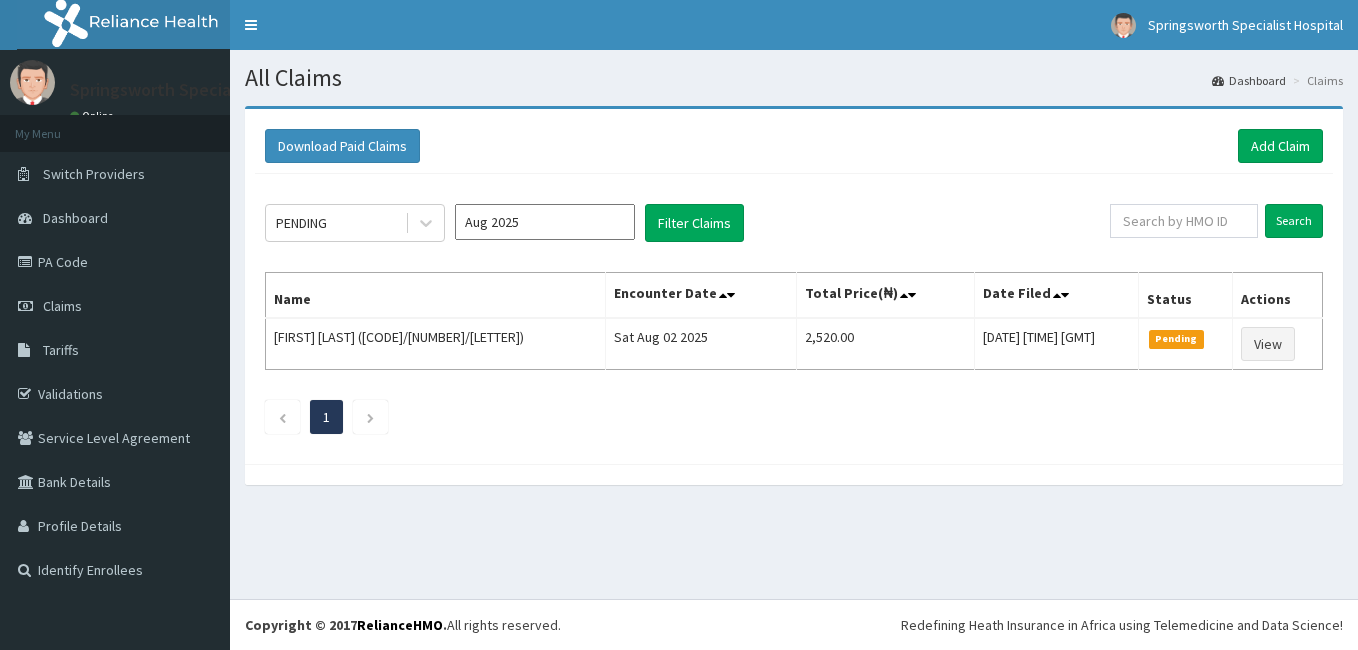 scroll, scrollTop: 0, scrollLeft: 0, axis: both 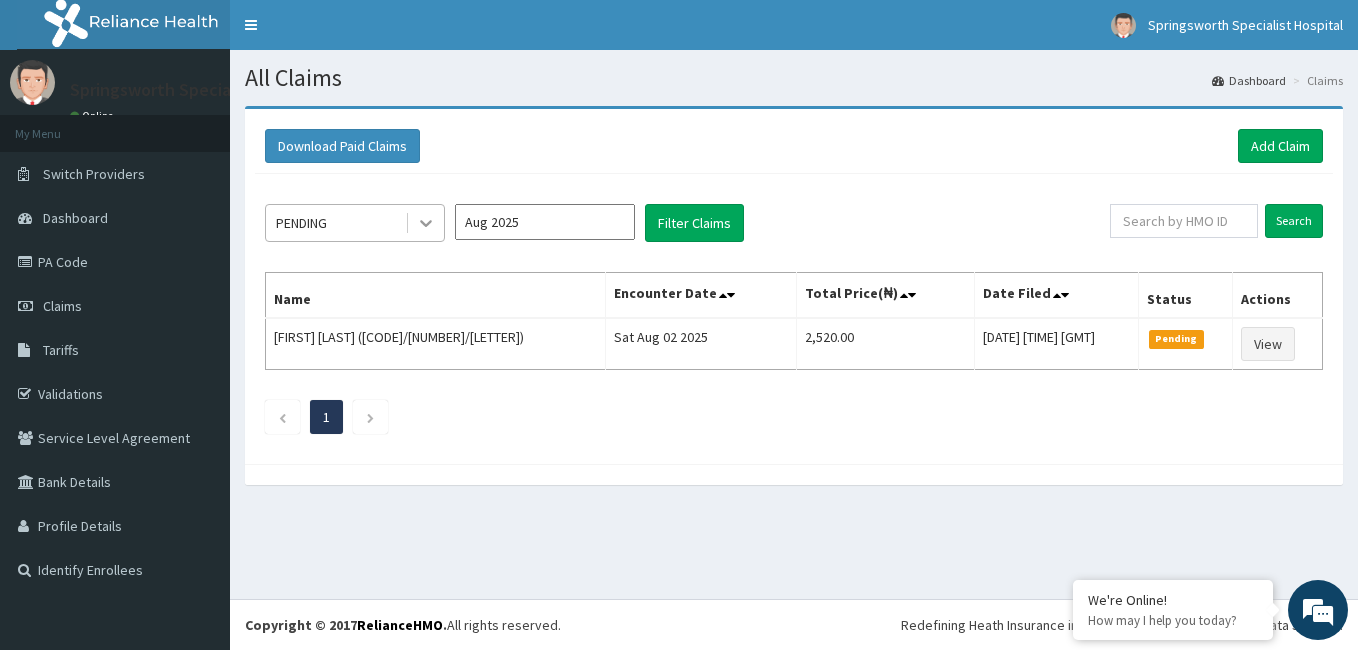 click at bounding box center (426, 223) 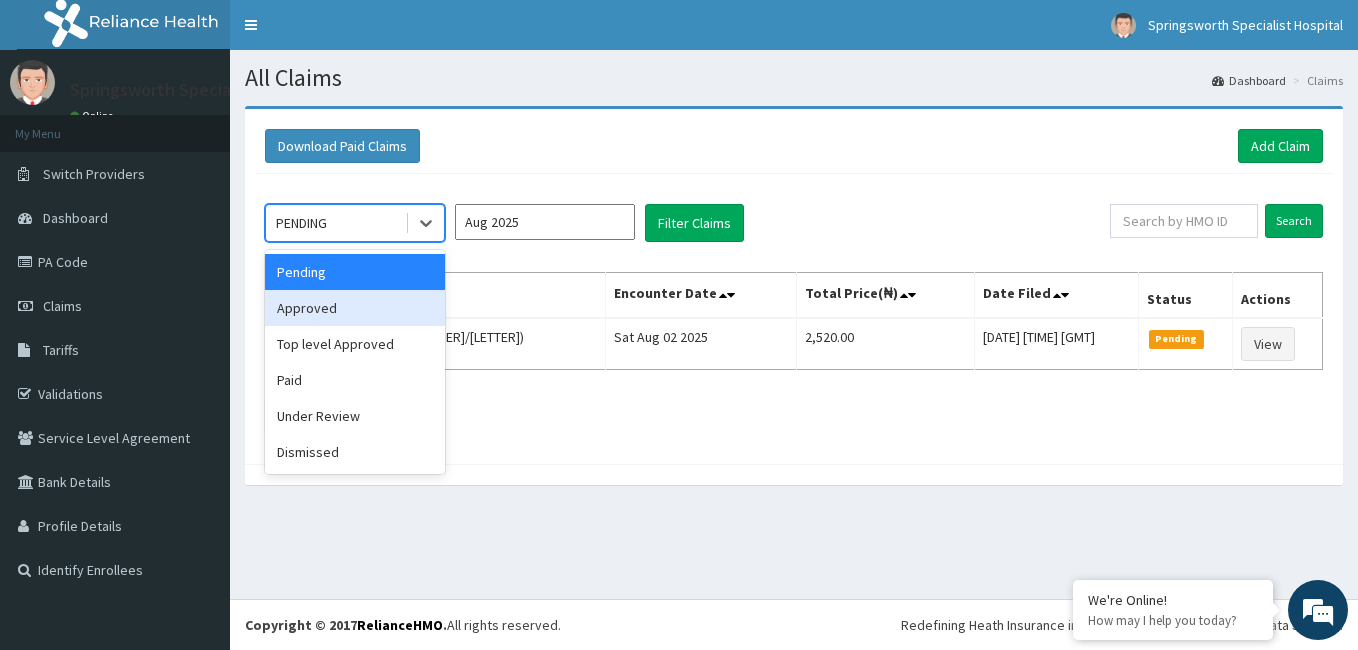 click on "Approved" at bounding box center [355, 308] 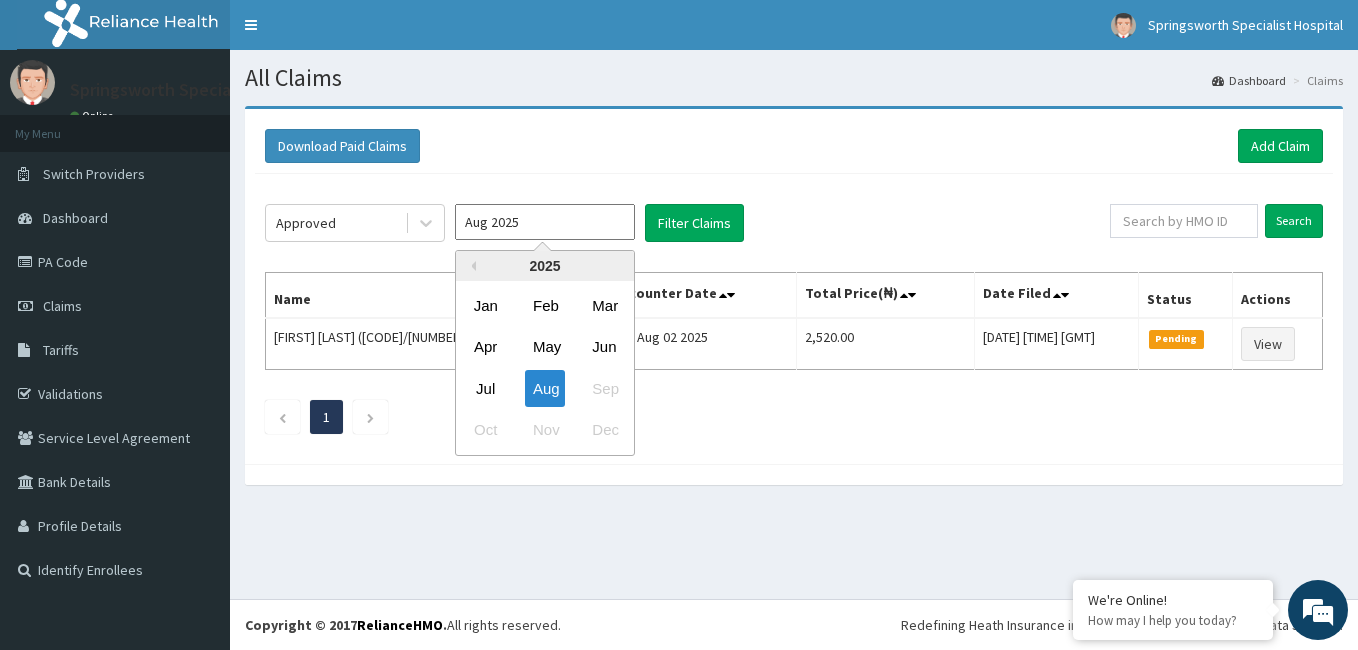 click on "Aug 2025" at bounding box center [545, 222] 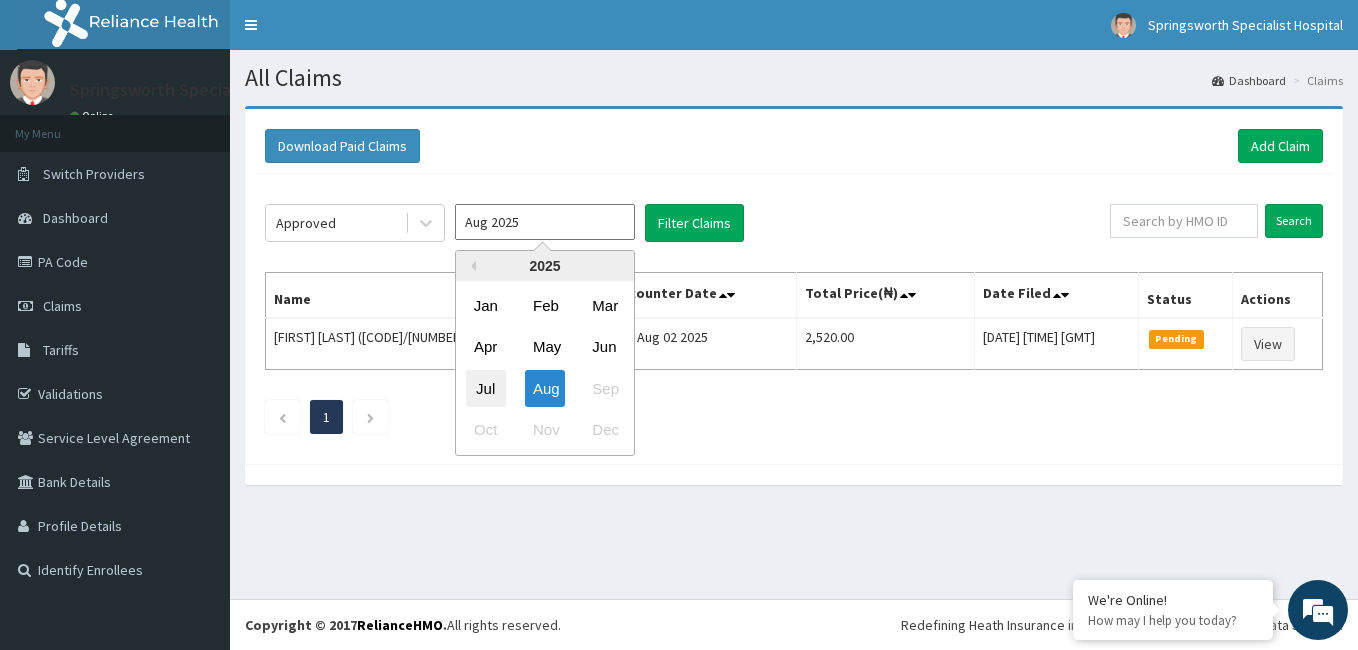 click on "Jul" at bounding box center [486, 388] 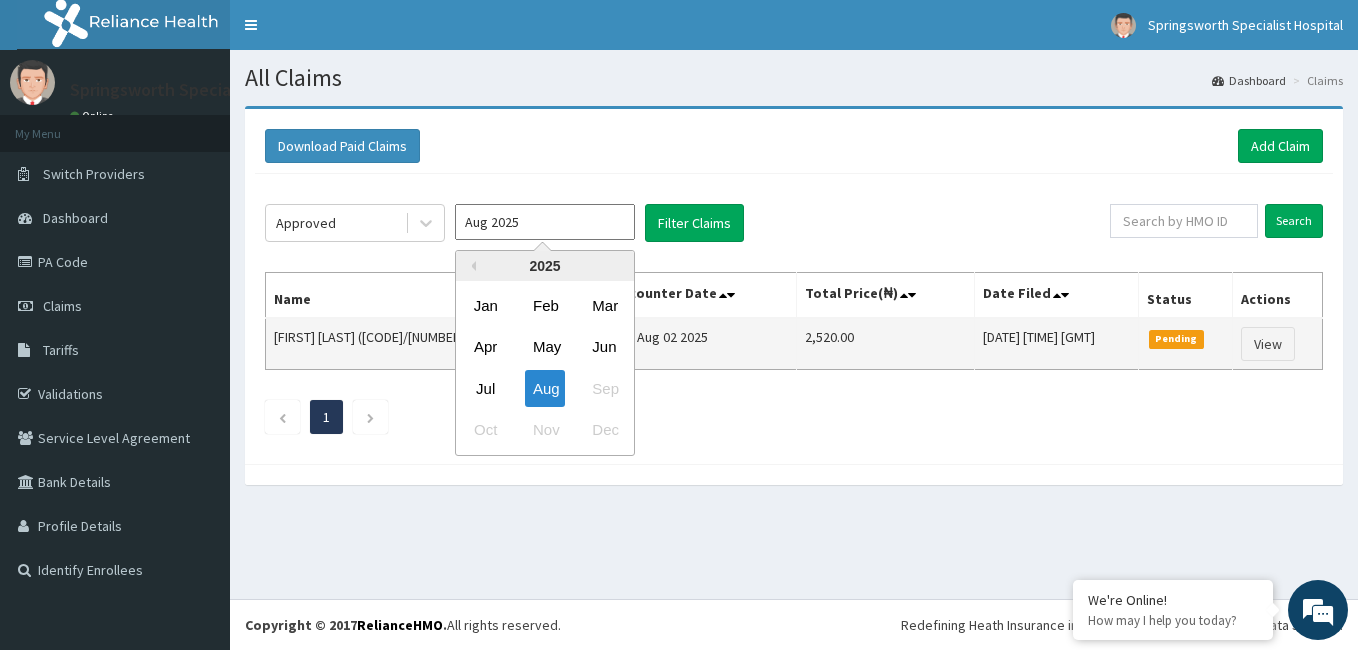 type on "Jul 2025" 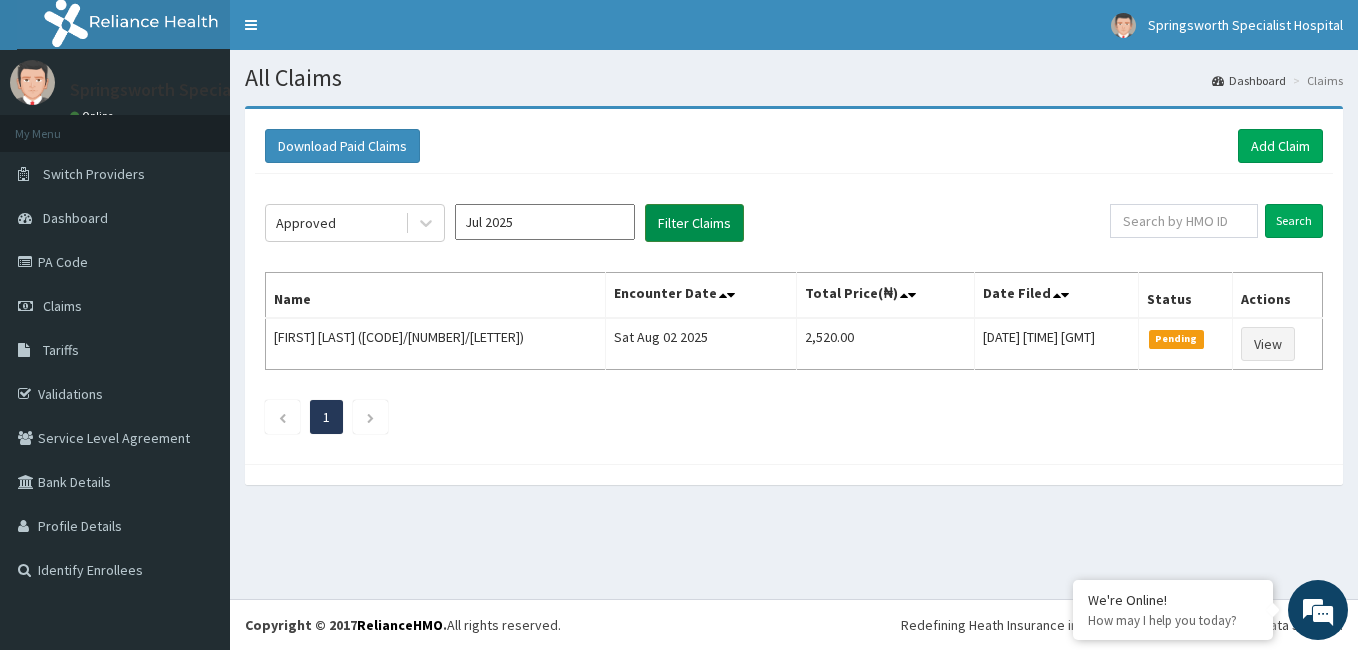 click on "Filter Claims" at bounding box center (694, 223) 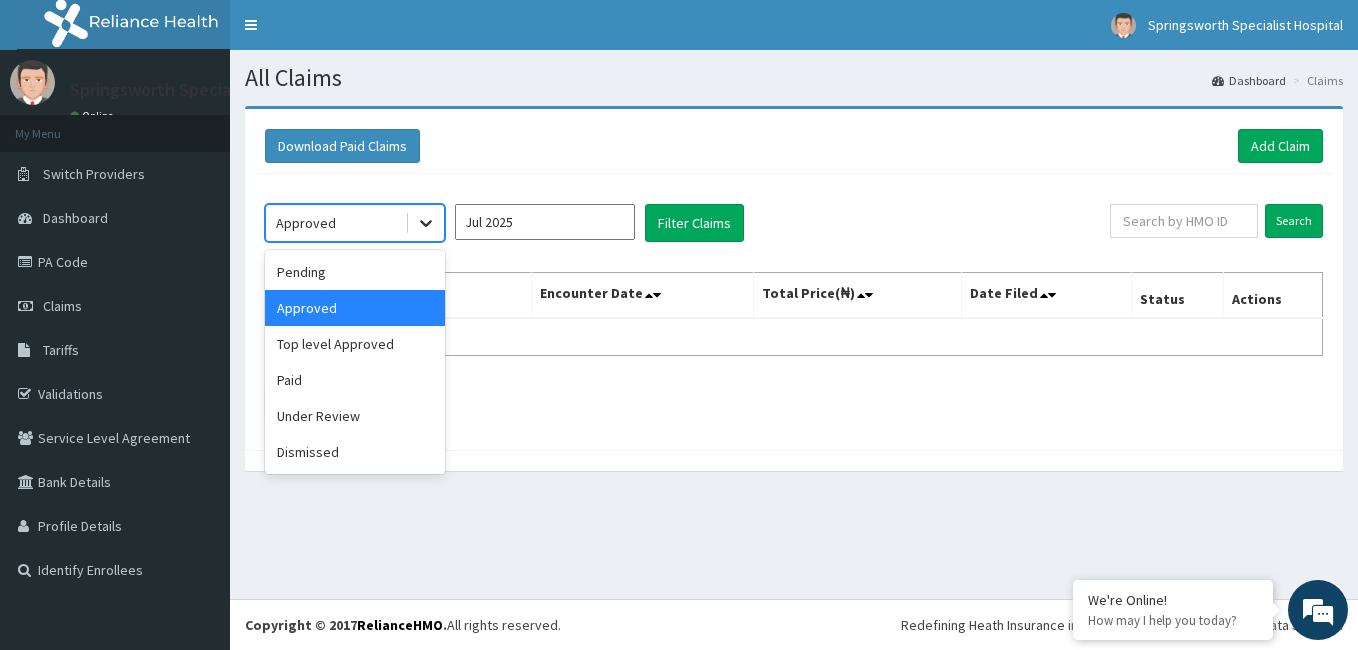 click 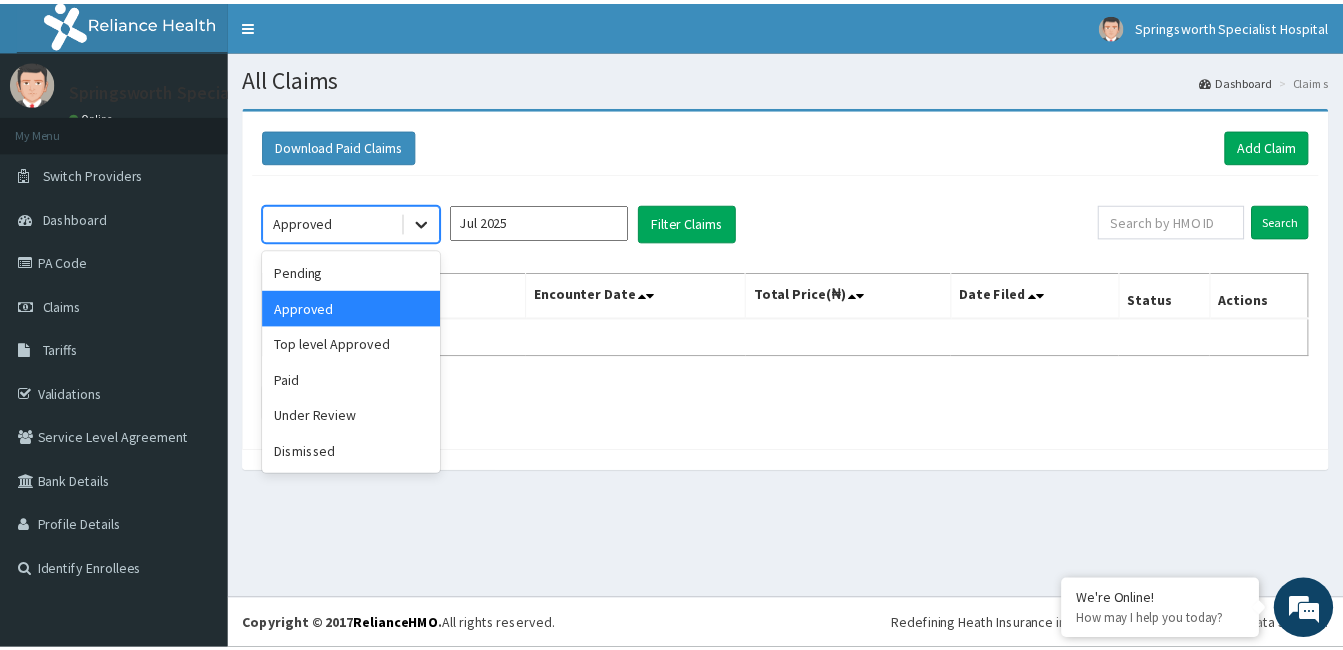 scroll, scrollTop: 0, scrollLeft: 0, axis: both 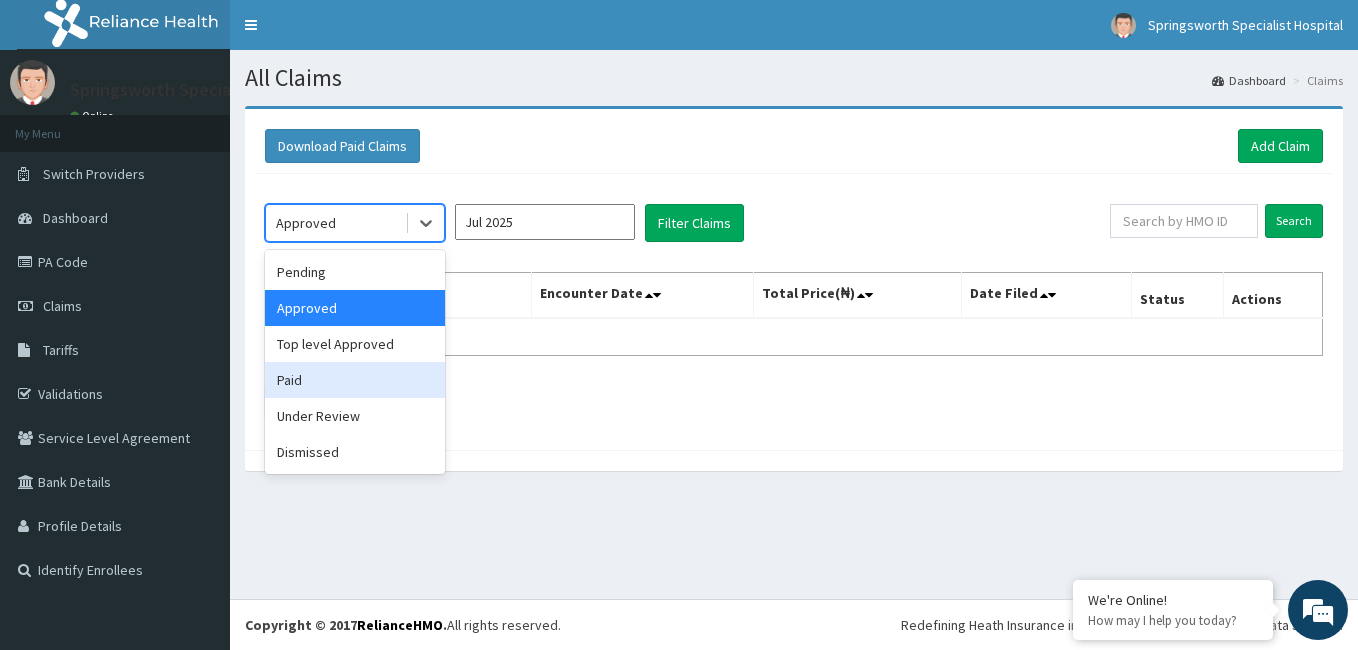 click on "Paid" at bounding box center (355, 380) 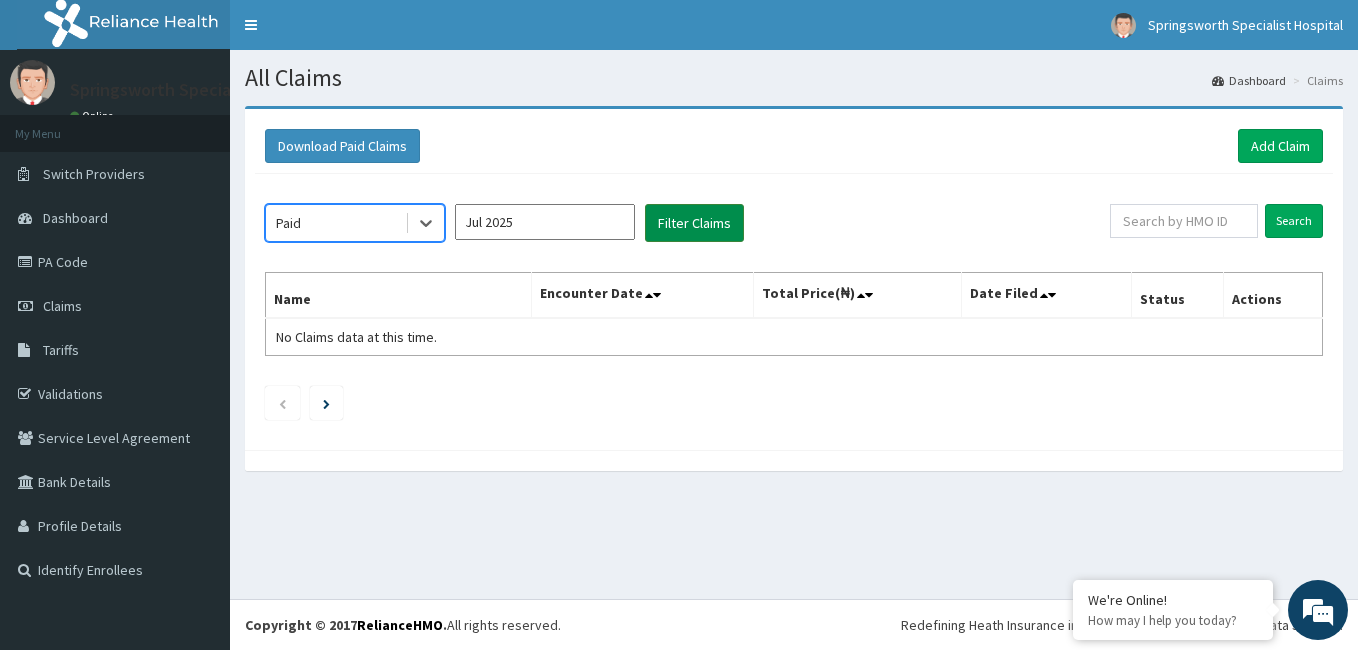 click on "Filter Claims" at bounding box center (694, 223) 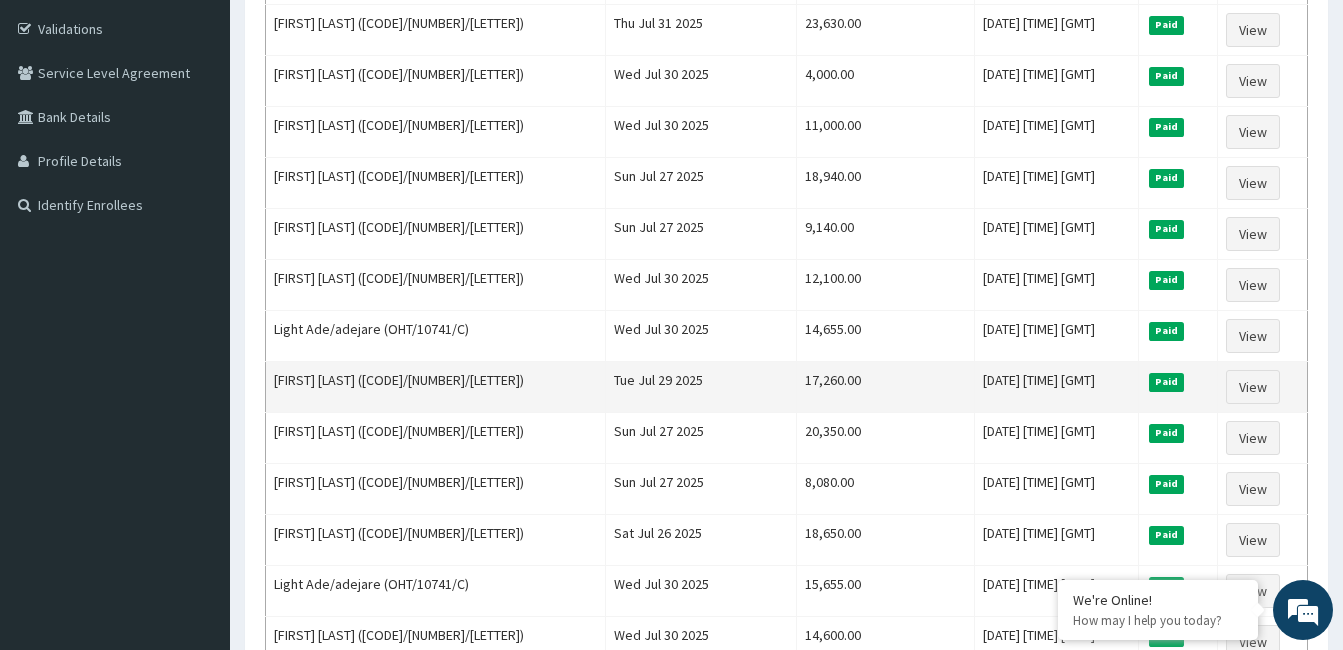 scroll, scrollTop: 400, scrollLeft: 0, axis: vertical 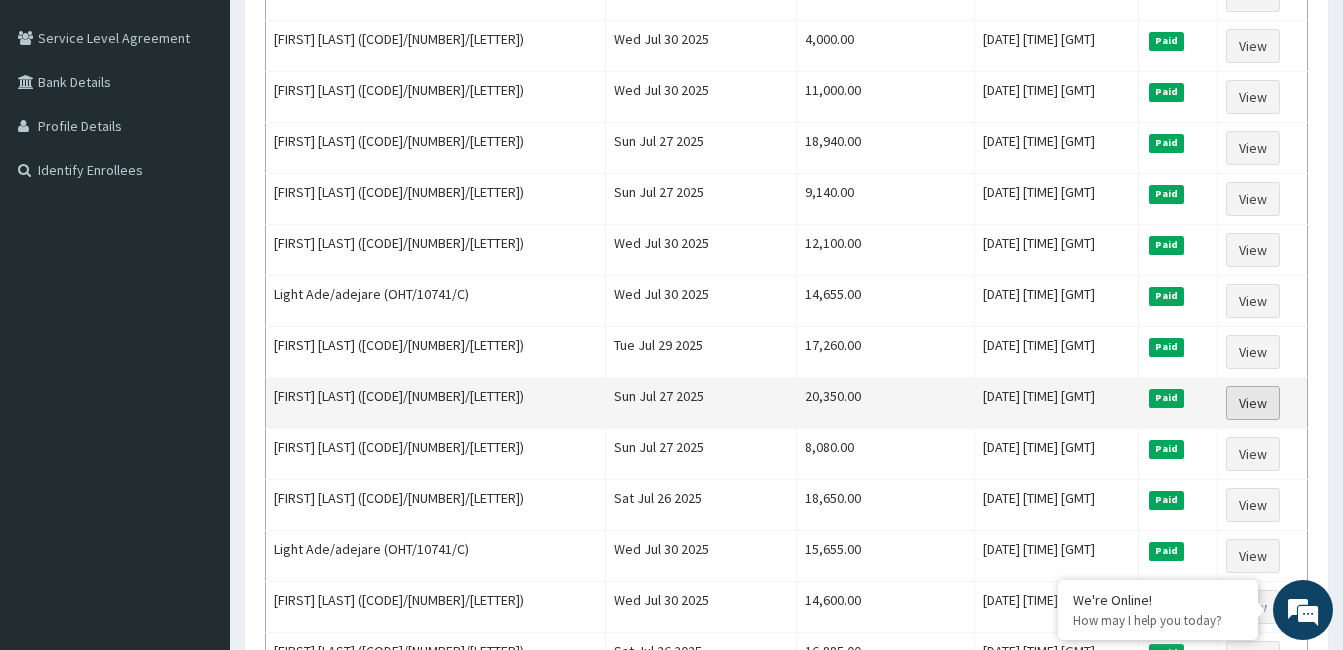 click on "View" at bounding box center [1253, 403] 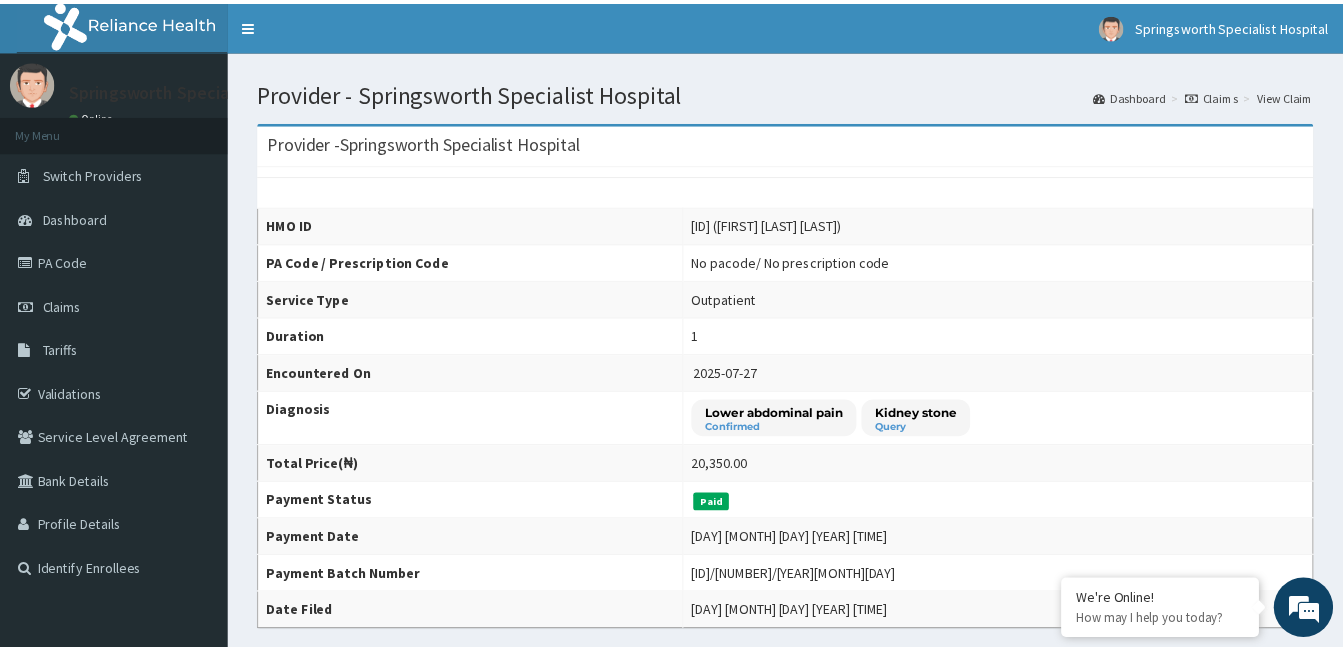 scroll, scrollTop: 0, scrollLeft: 0, axis: both 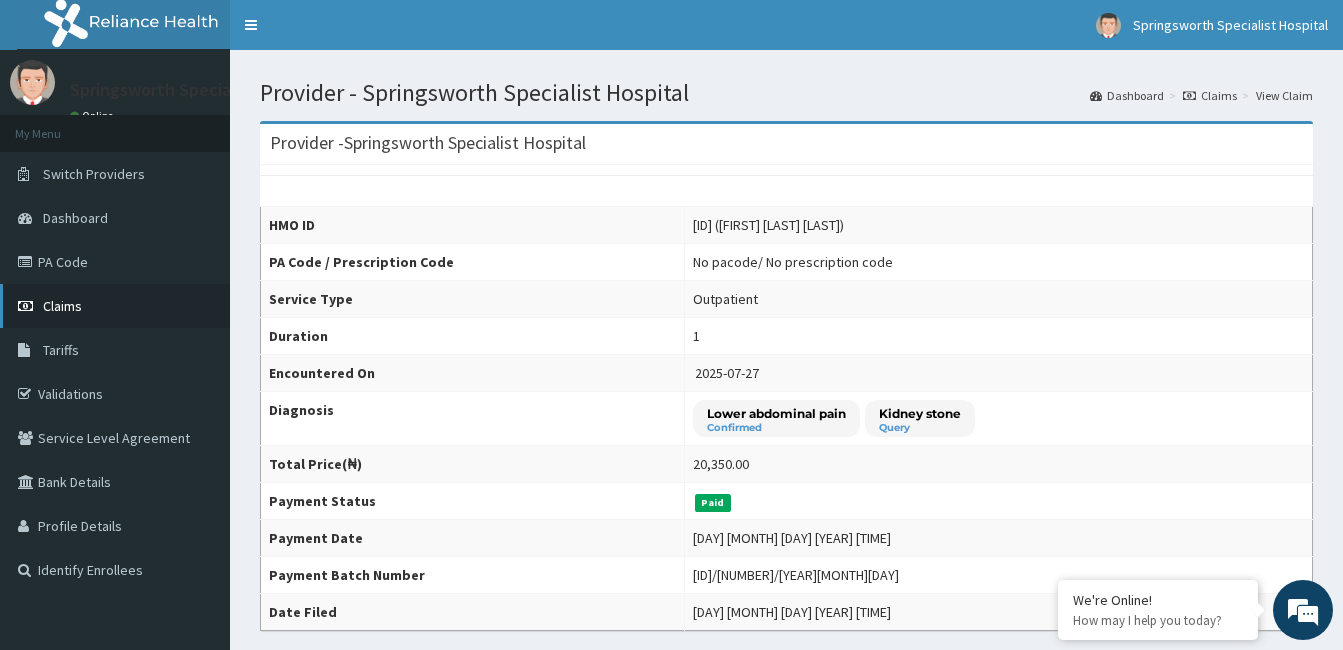 click on "Claims" at bounding box center (62, 306) 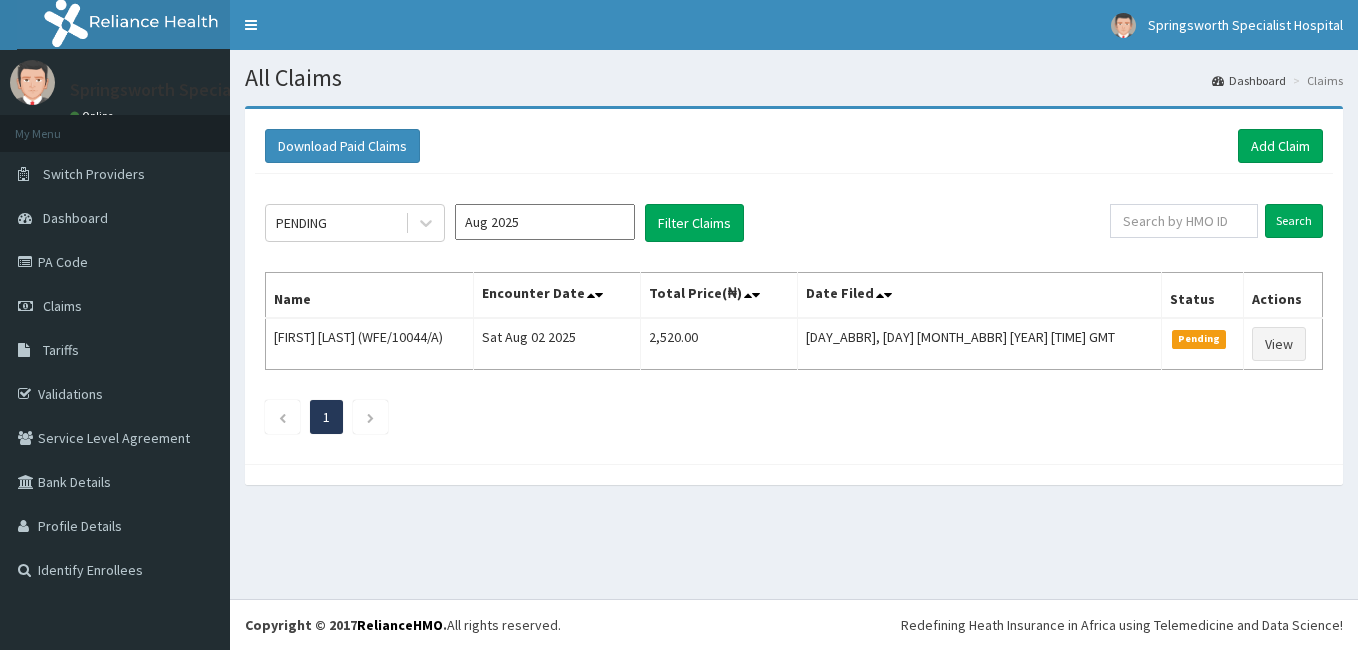 scroll, scrollTop: 0, scrollLeft: 0, axis: both 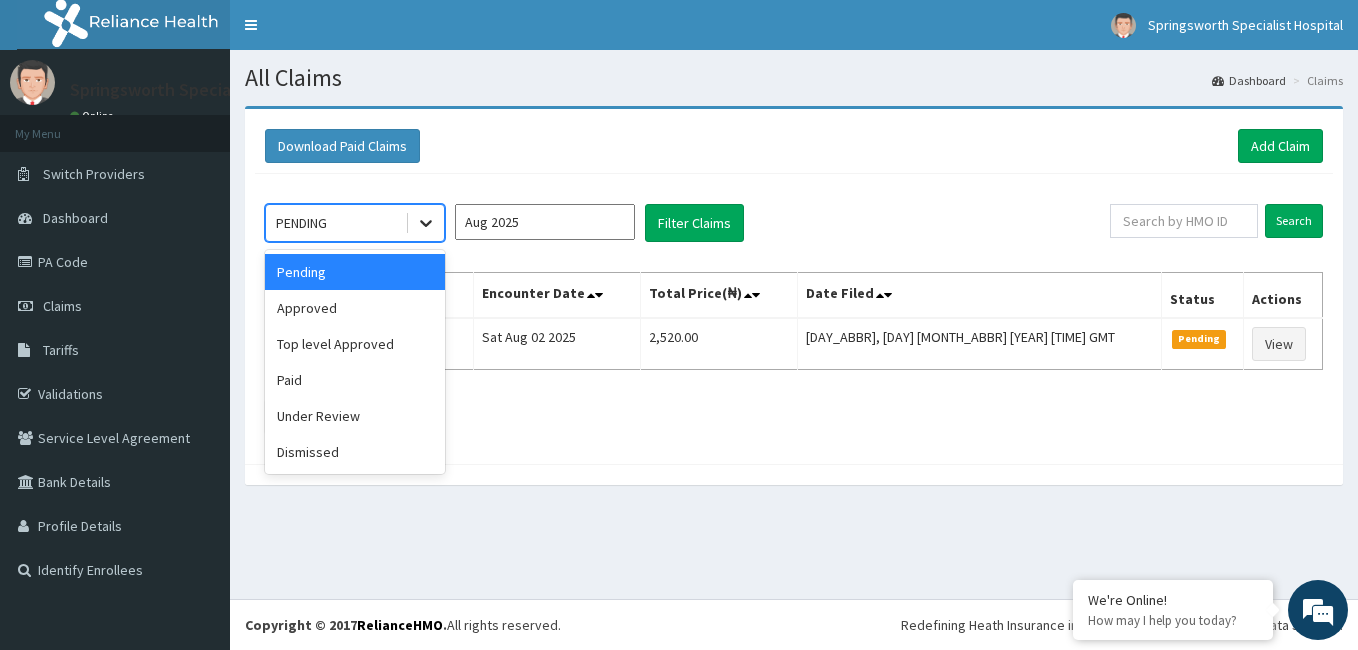 click 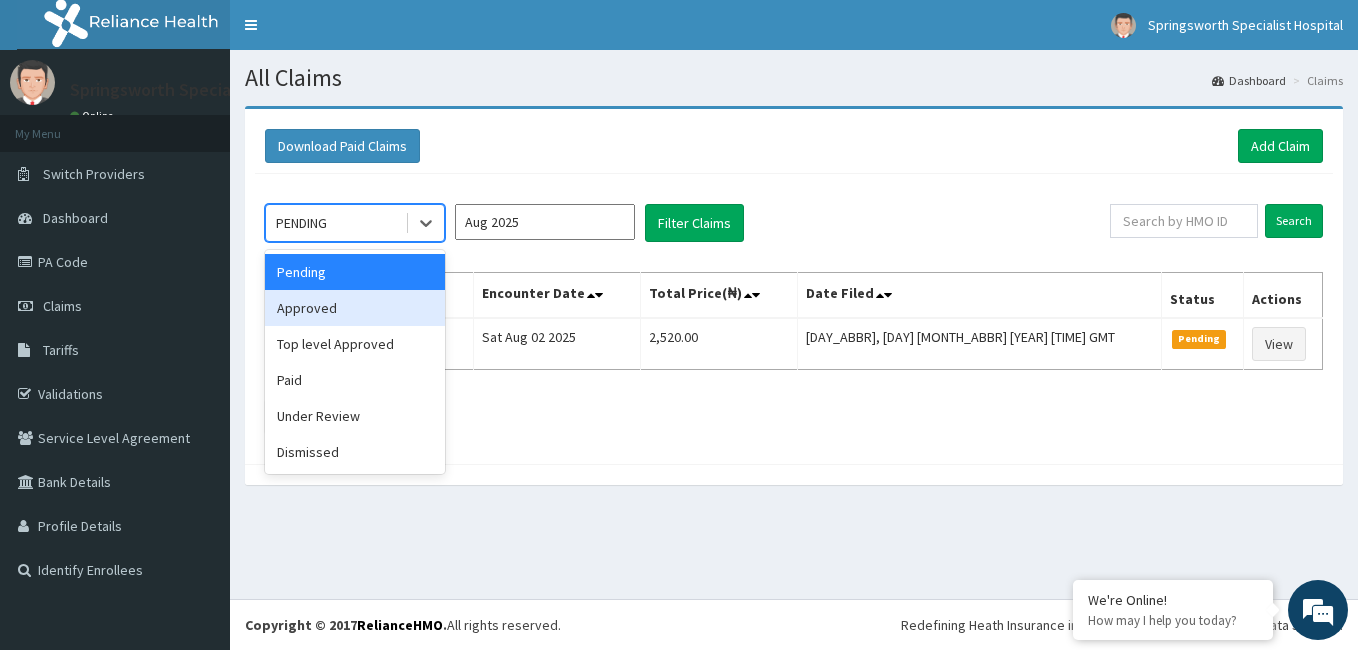 click on "Approved" at bounding box center (355, 308) 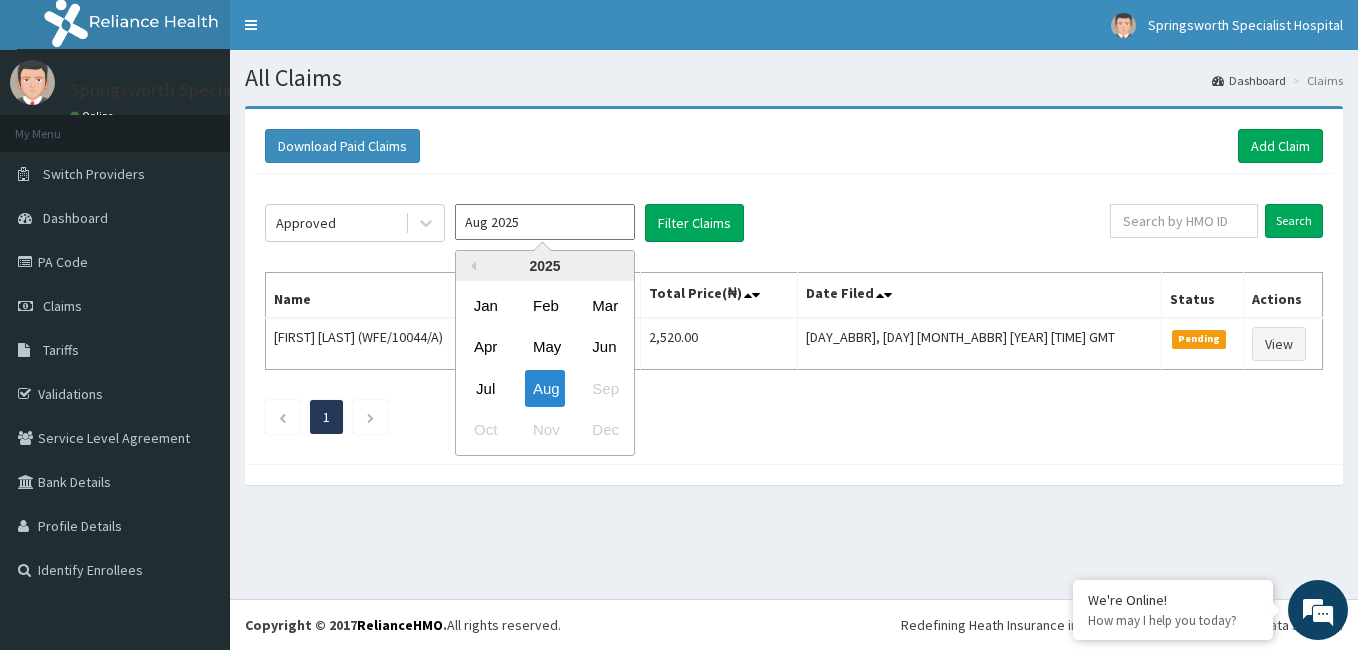 drag, startPoint x: 563, startPoint y: 218, endPoint x: 455, endPoint y: 225, distance: 108.226616 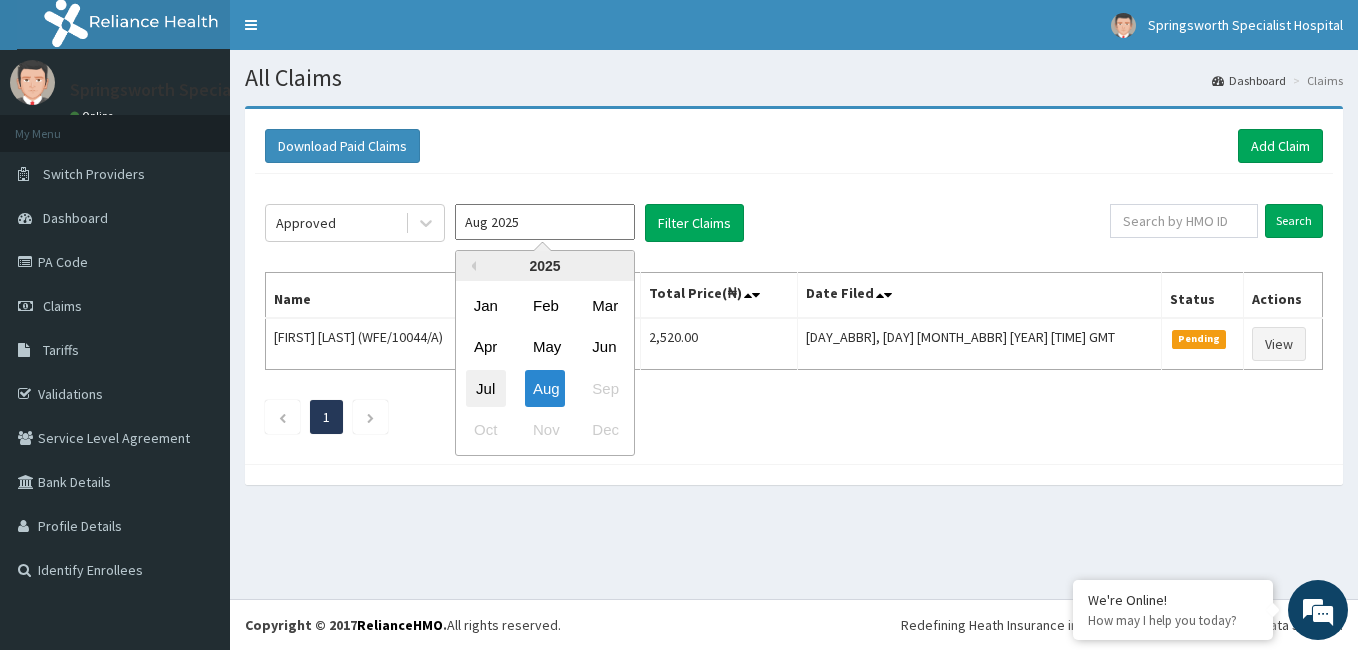click on "Jul" at bounding box center (486, 388) 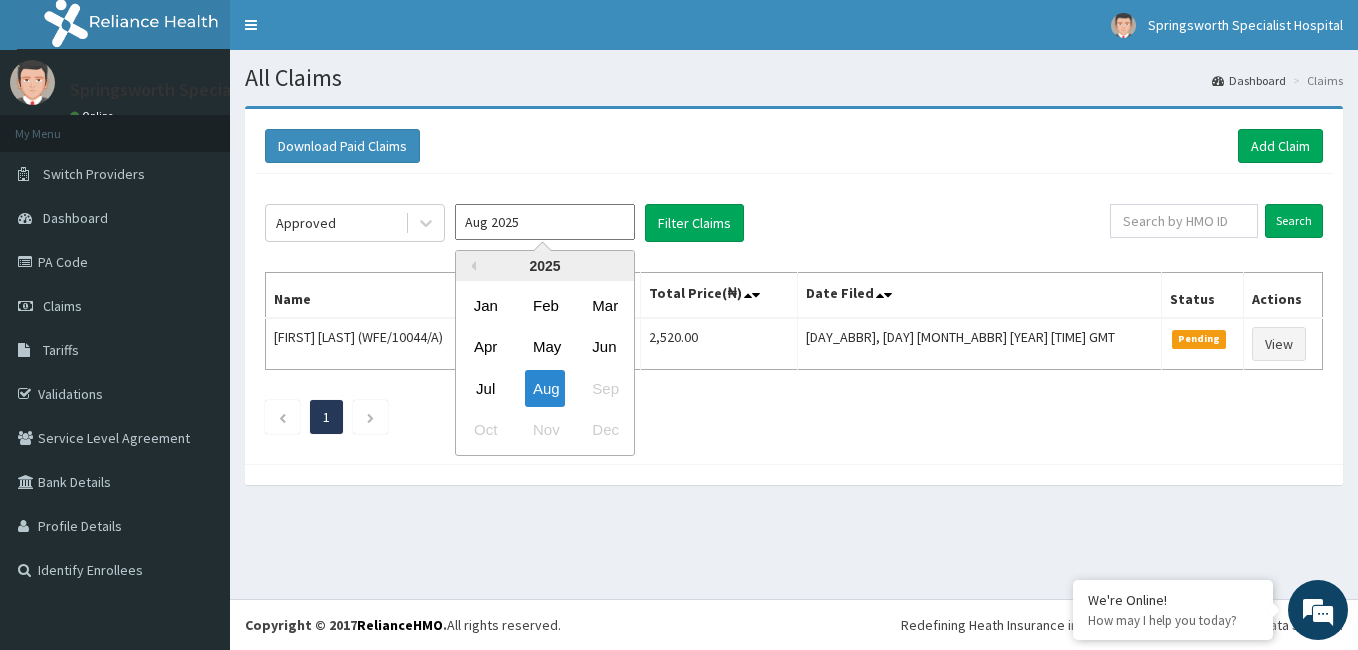 type on "Jul 2025" 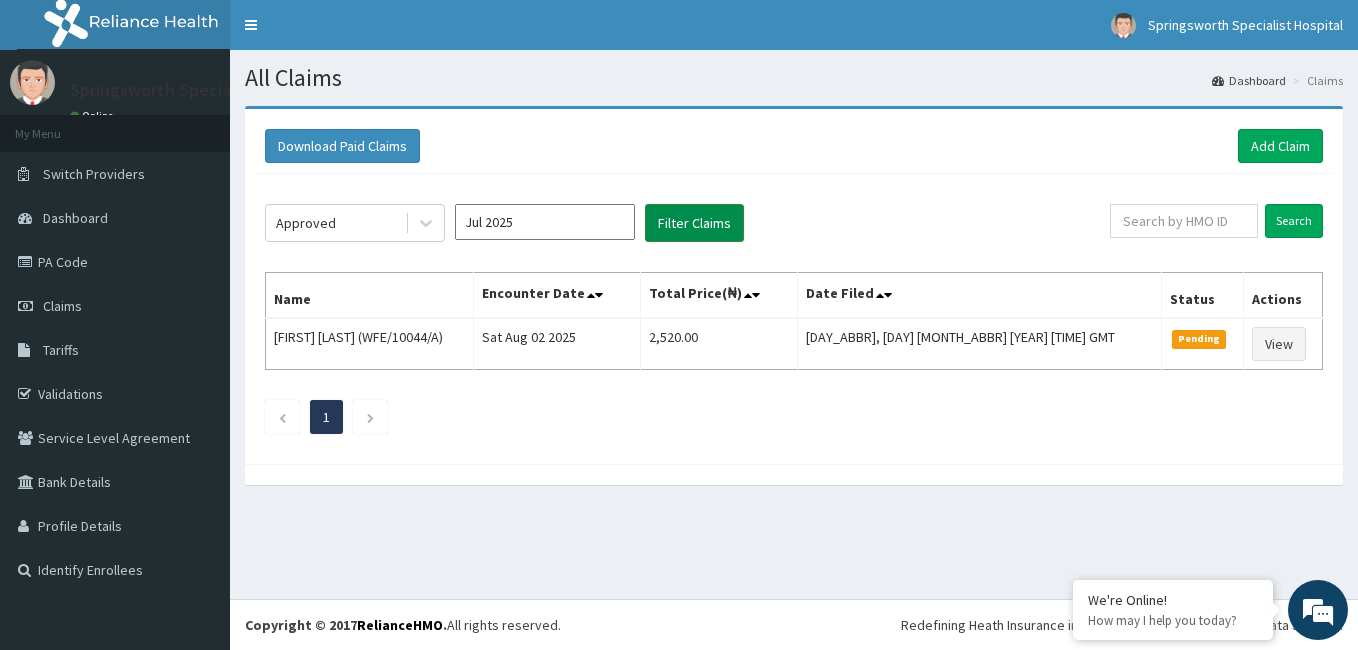 click on "Filter Claims" at bounding box center (694, 223) 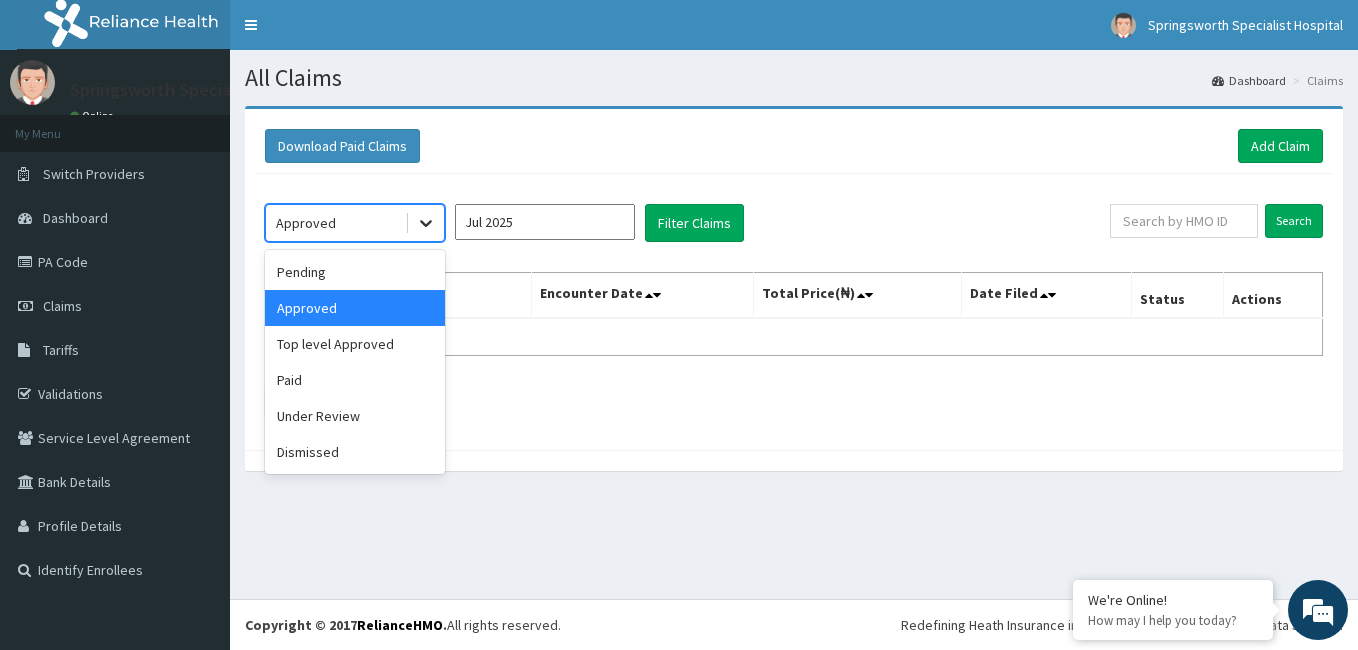 click 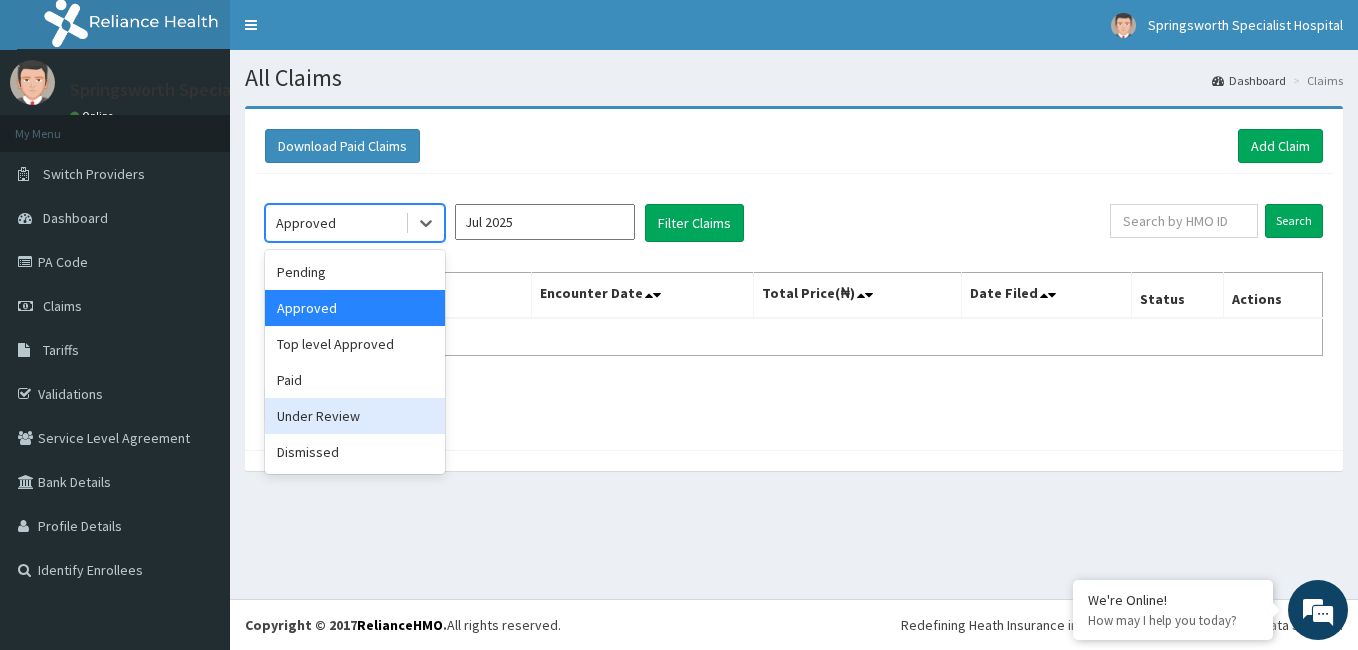 drag, startPoint x: 299, startPoint y: 422, endPoint x: 306, endPoint y: 414, distance: 10.630146 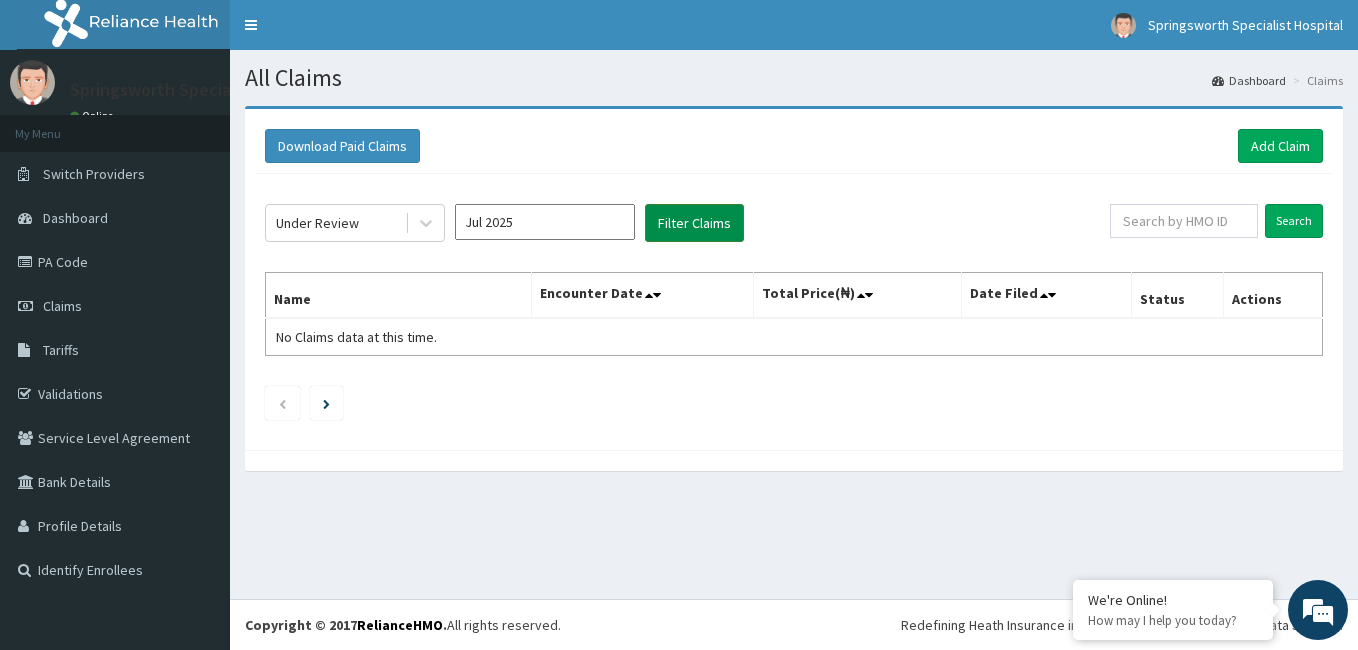 click on "Filter Claims" at bounding box center (694, 223) 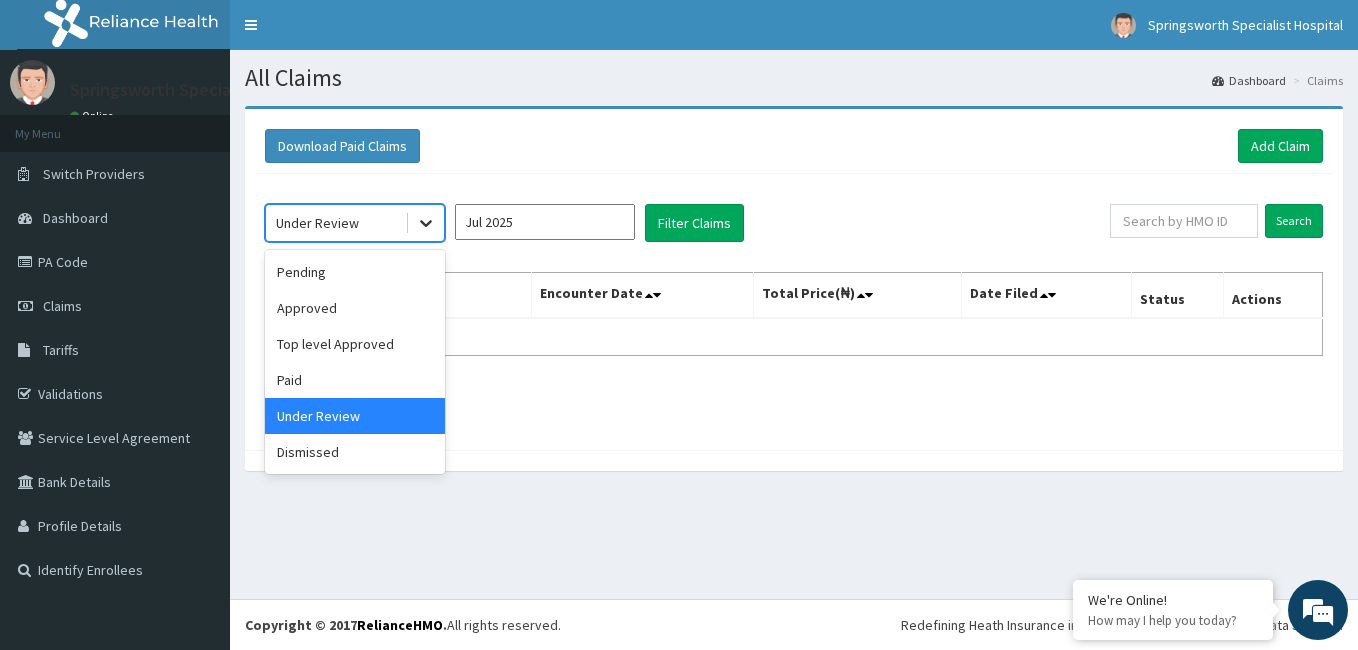 click 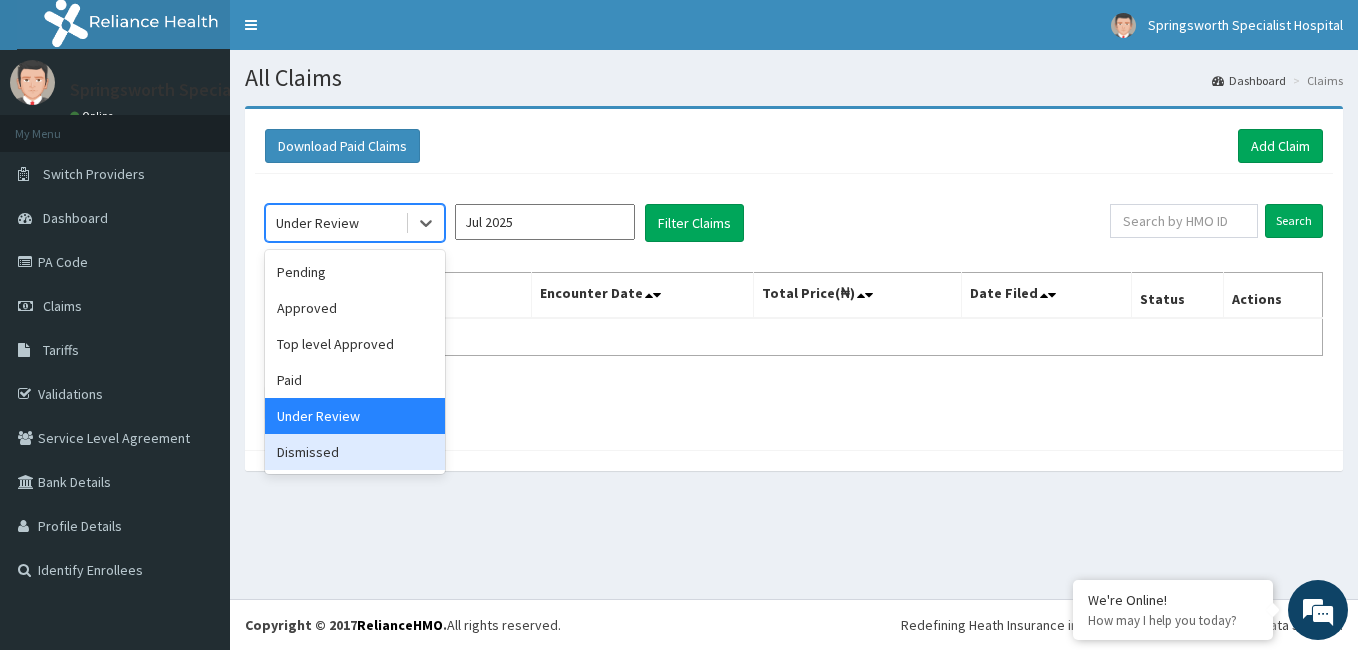 click on "Dismissed" at bounding box center [355, 452] 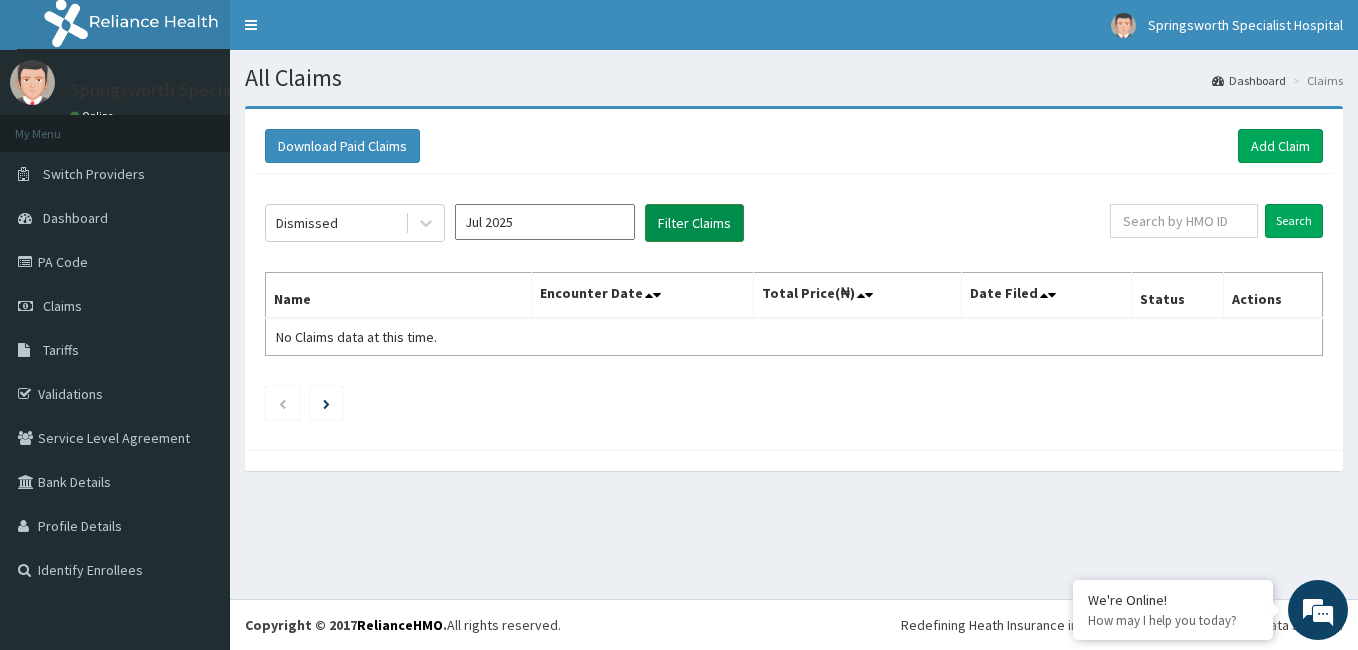 click on "Filter Claims" at bounding box center (694, 223) 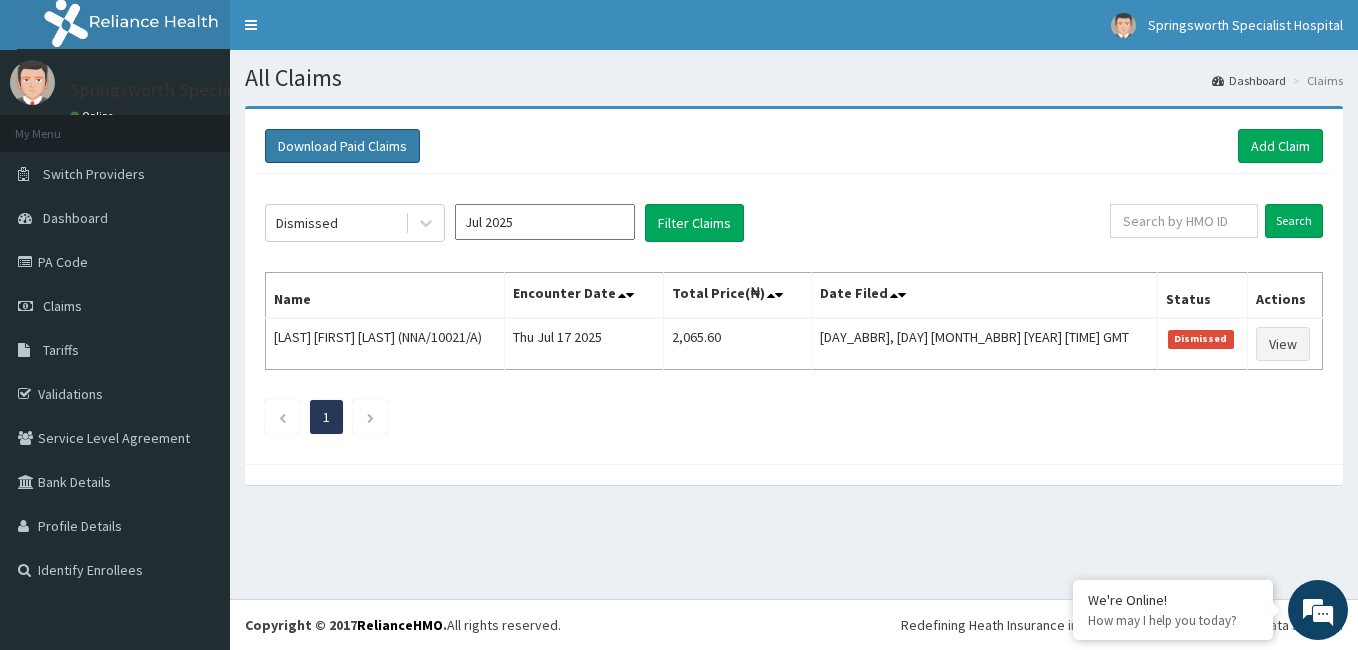 click on "Download Paid Claims" at bounding box center [342, 146] 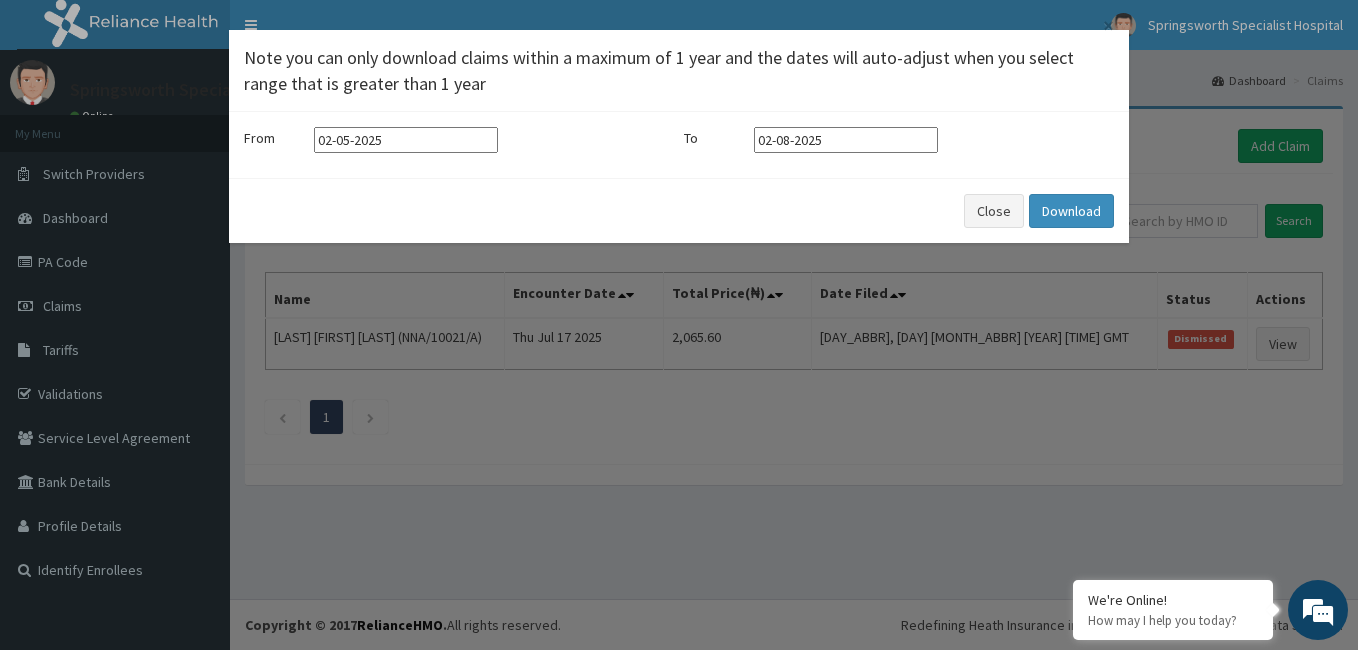 click on "02-05-2025" at bounding box center (406, 140) 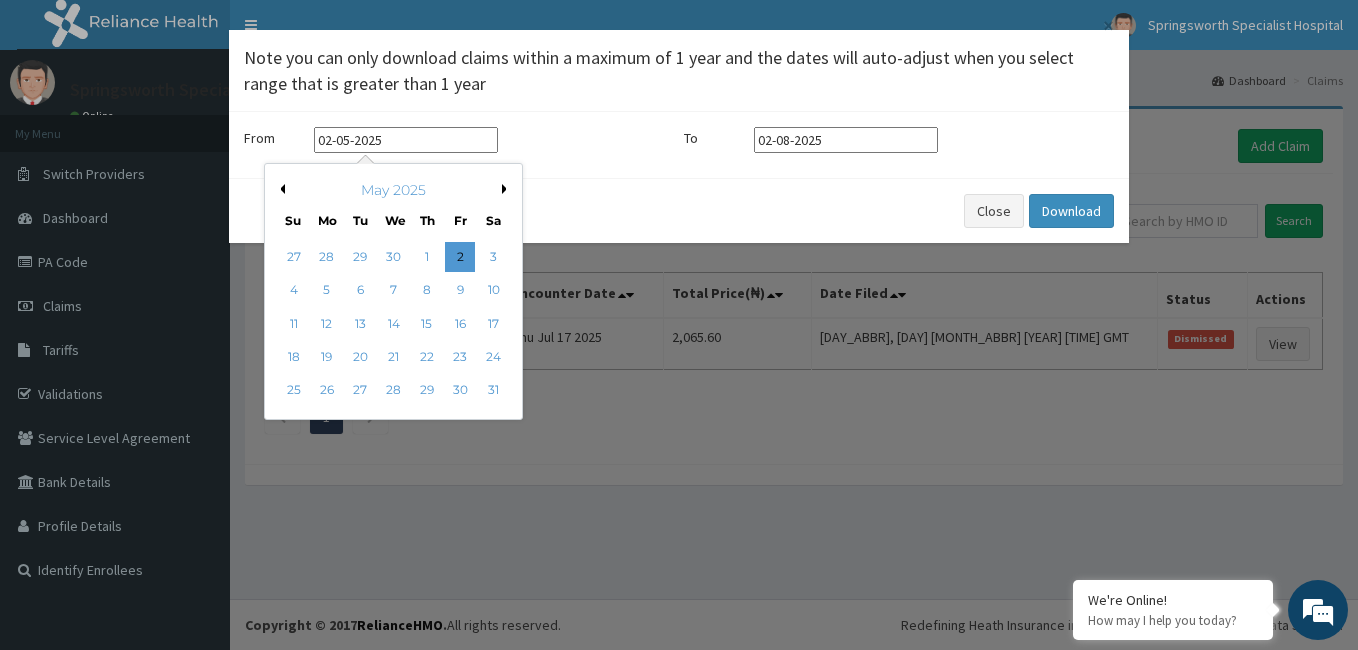click on "Next Month" at bounding box center [507, 189] 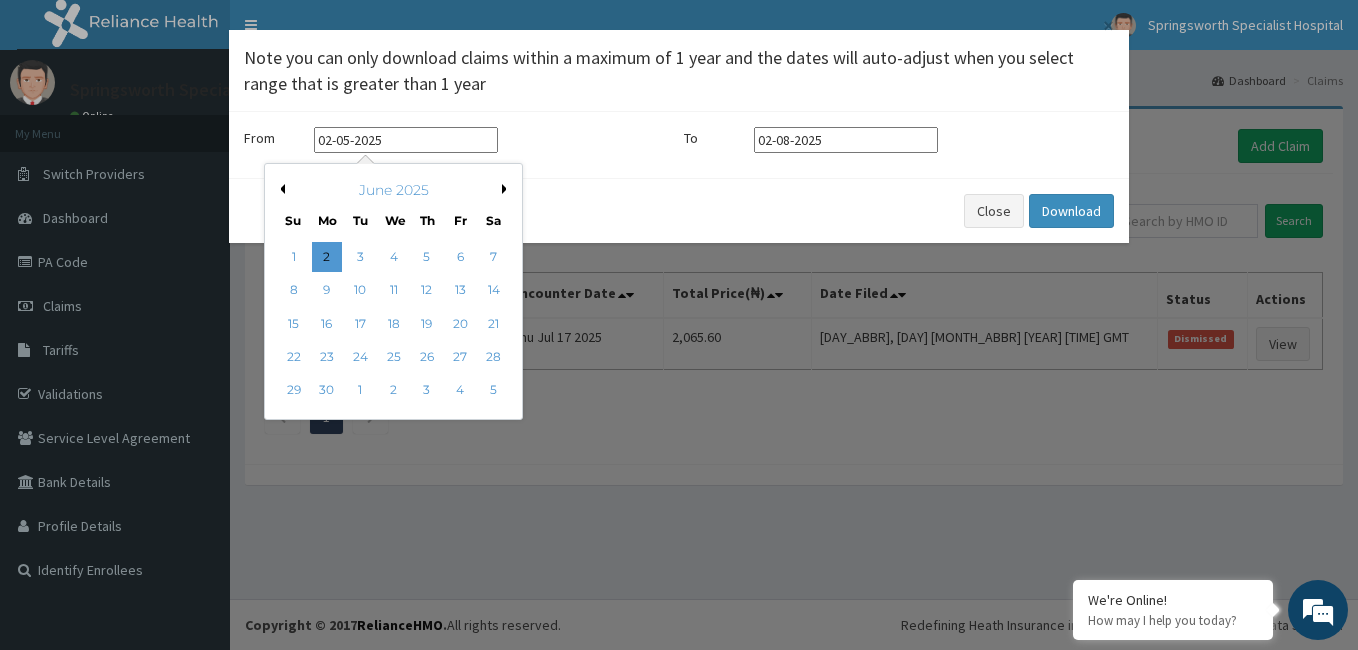 click on "Next Month" at bounding box center (507, 189) 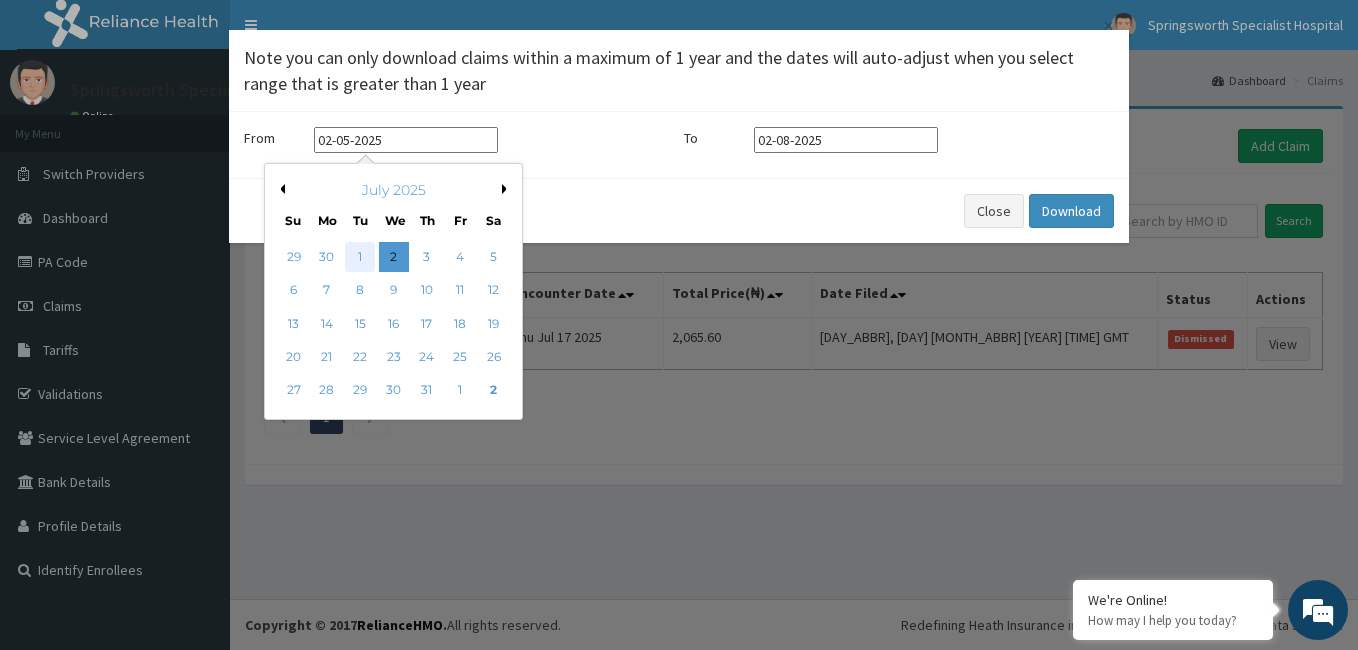 click on "1" at bounding box center [360, 257] 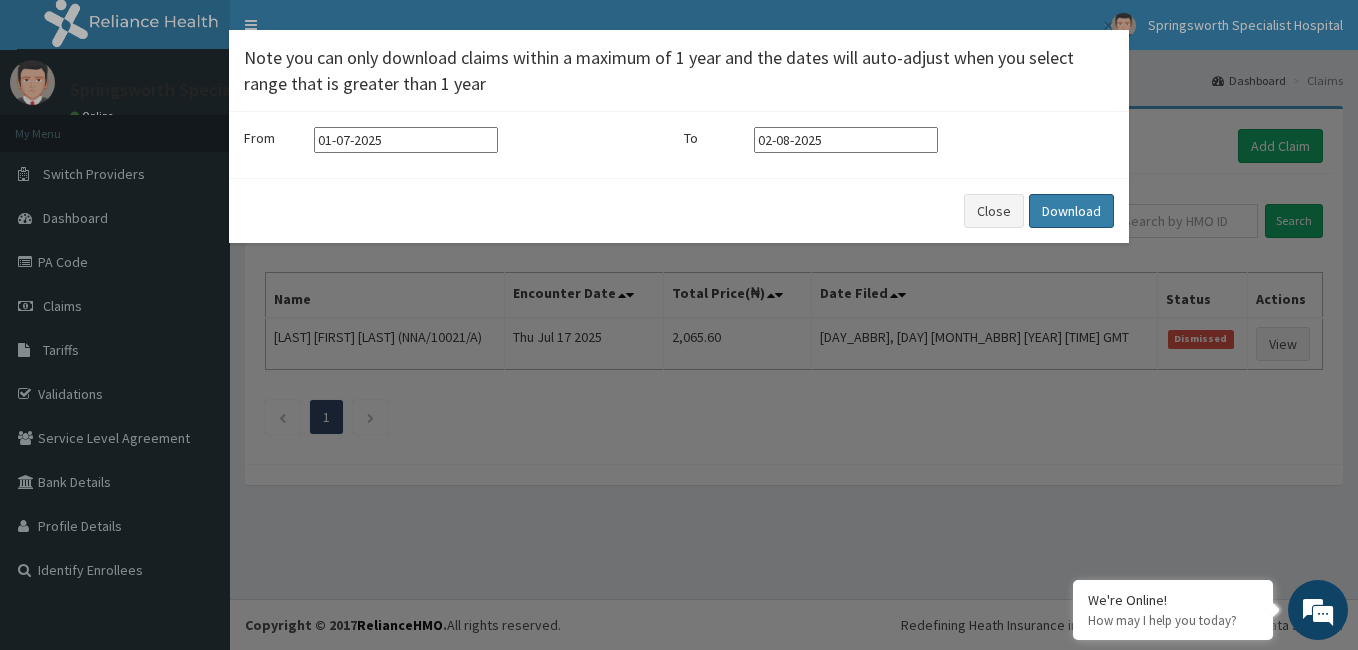 click on "Download" at bounding box center [1071, 211] 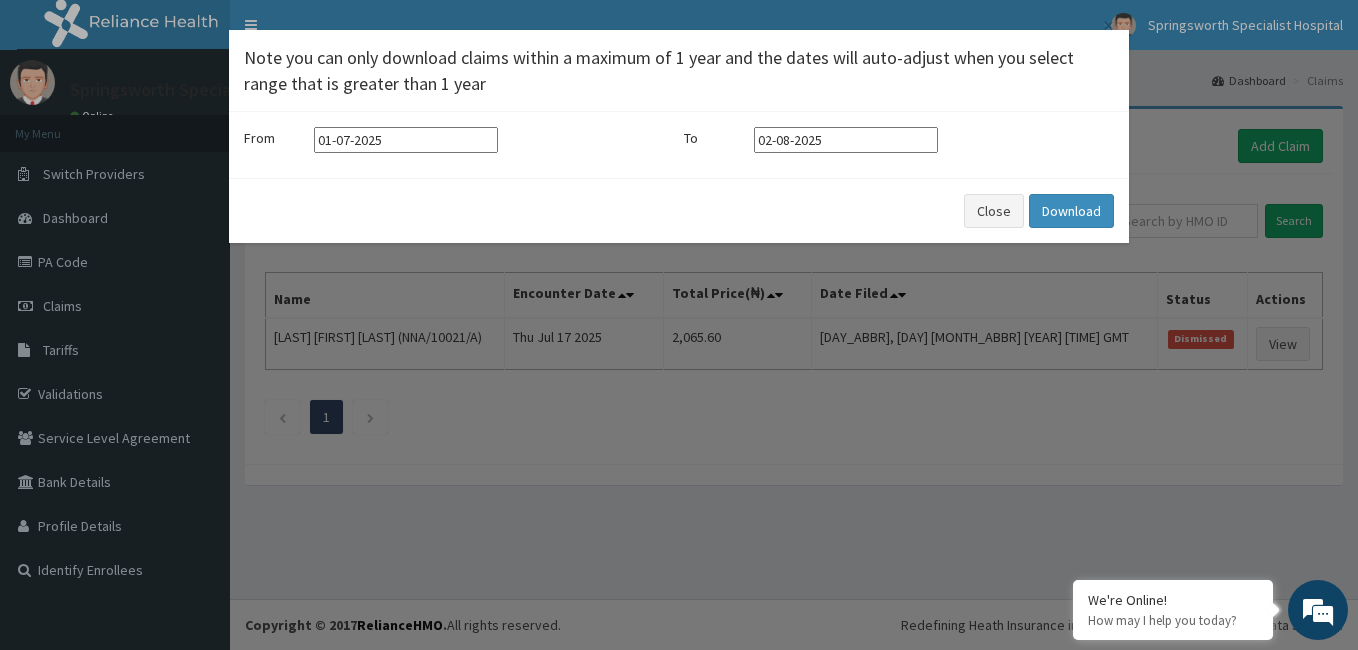 click on "× Note you can only download claims within a maximum of 1 year and the dates will auto-adjust when you select range that is greater than 1 year From [DATE] To [DATE] Close Download" at bounding box center [679, 325] 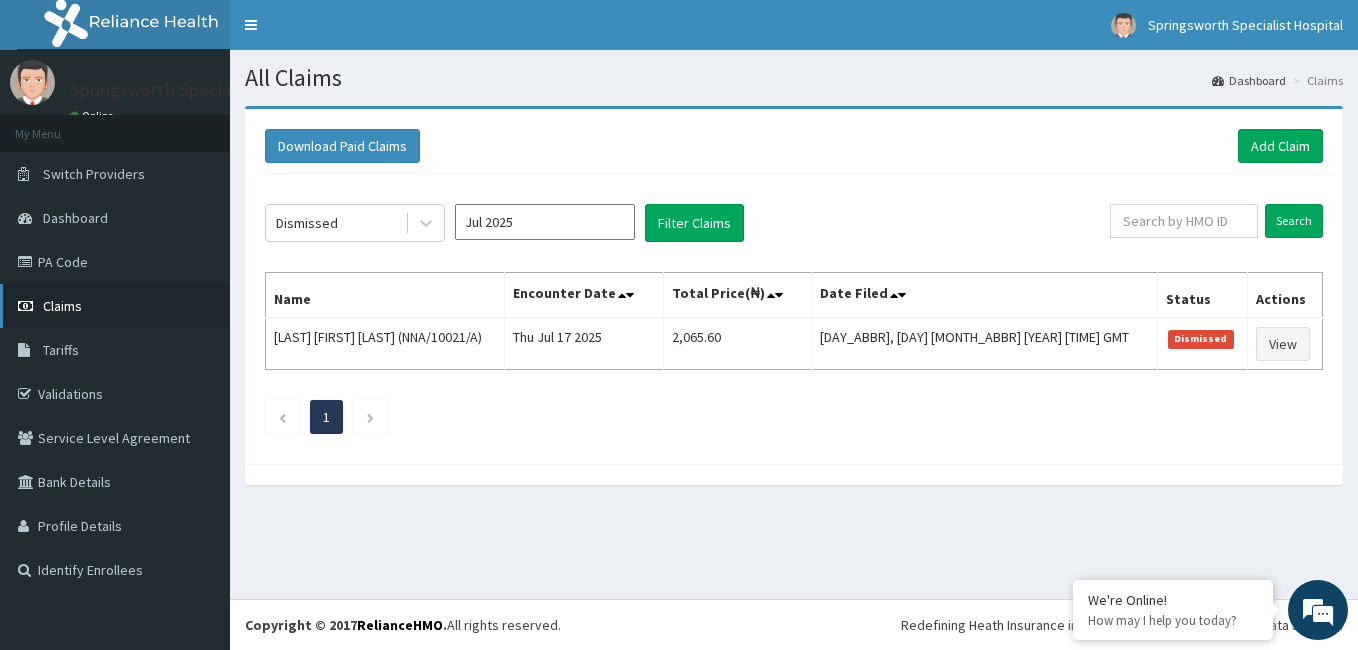 click on "Claims" at bounding box center [62, 306] 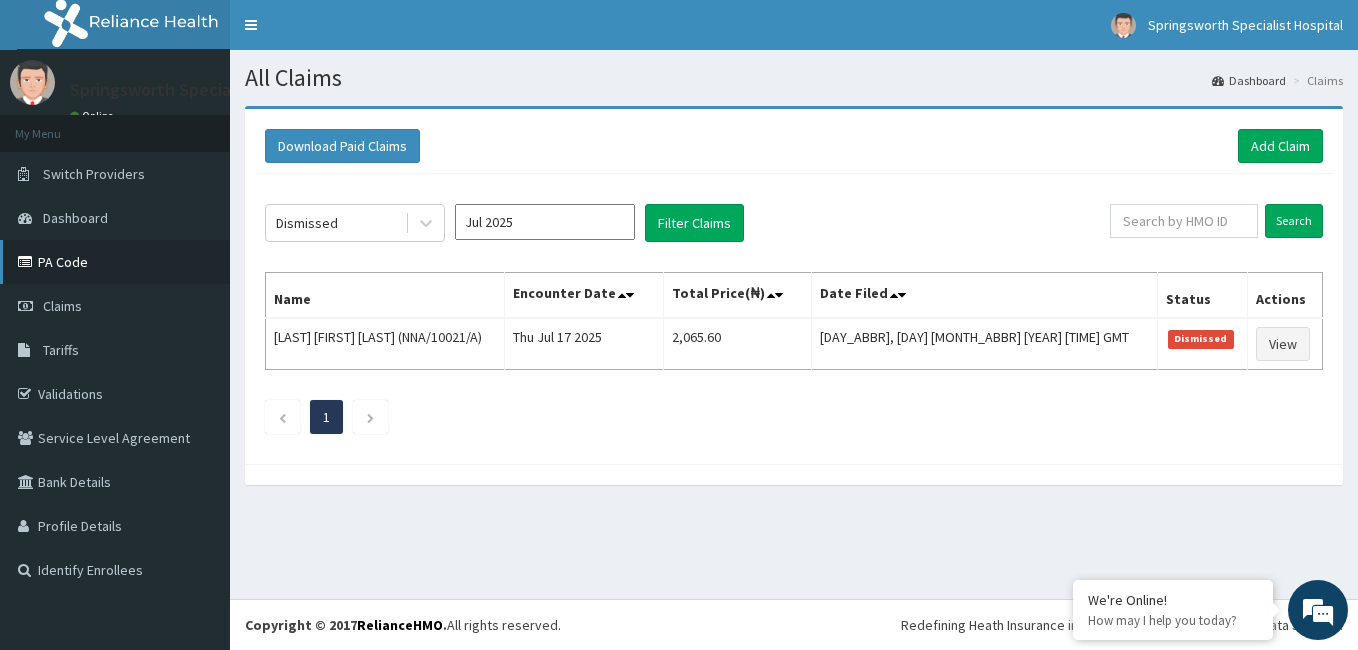 click on "PA Code" at bounding box center [115, 262] 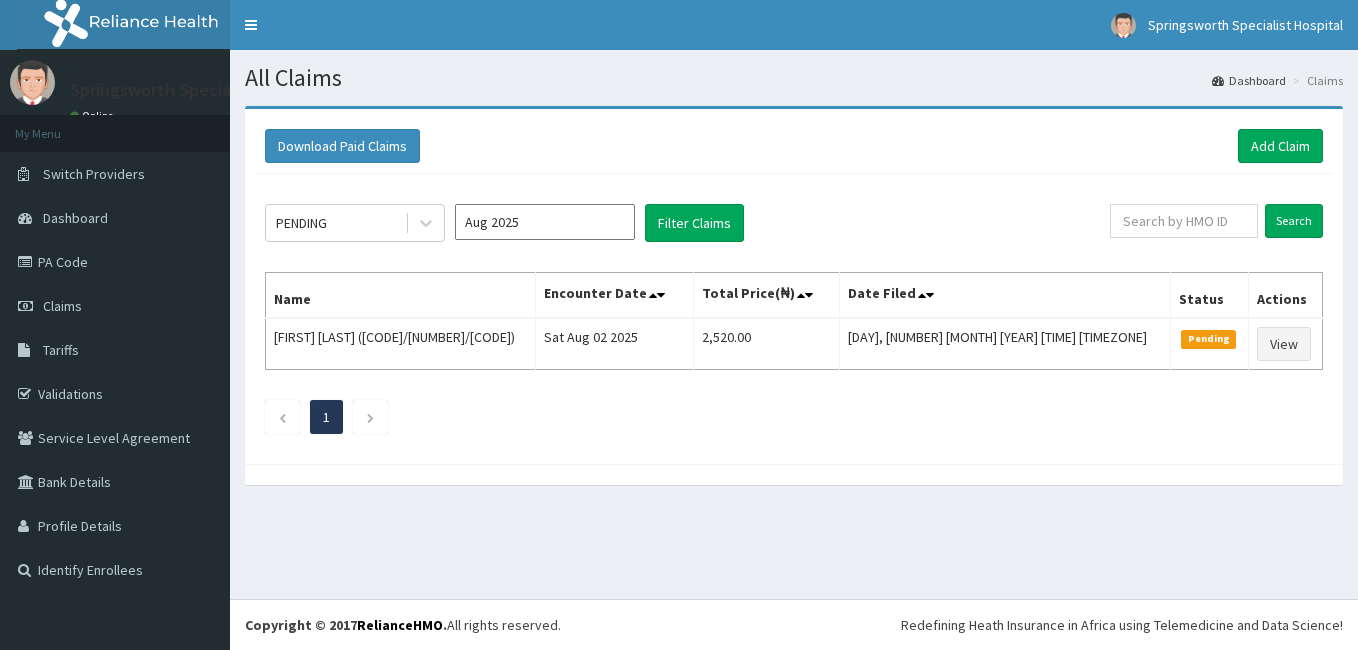 click 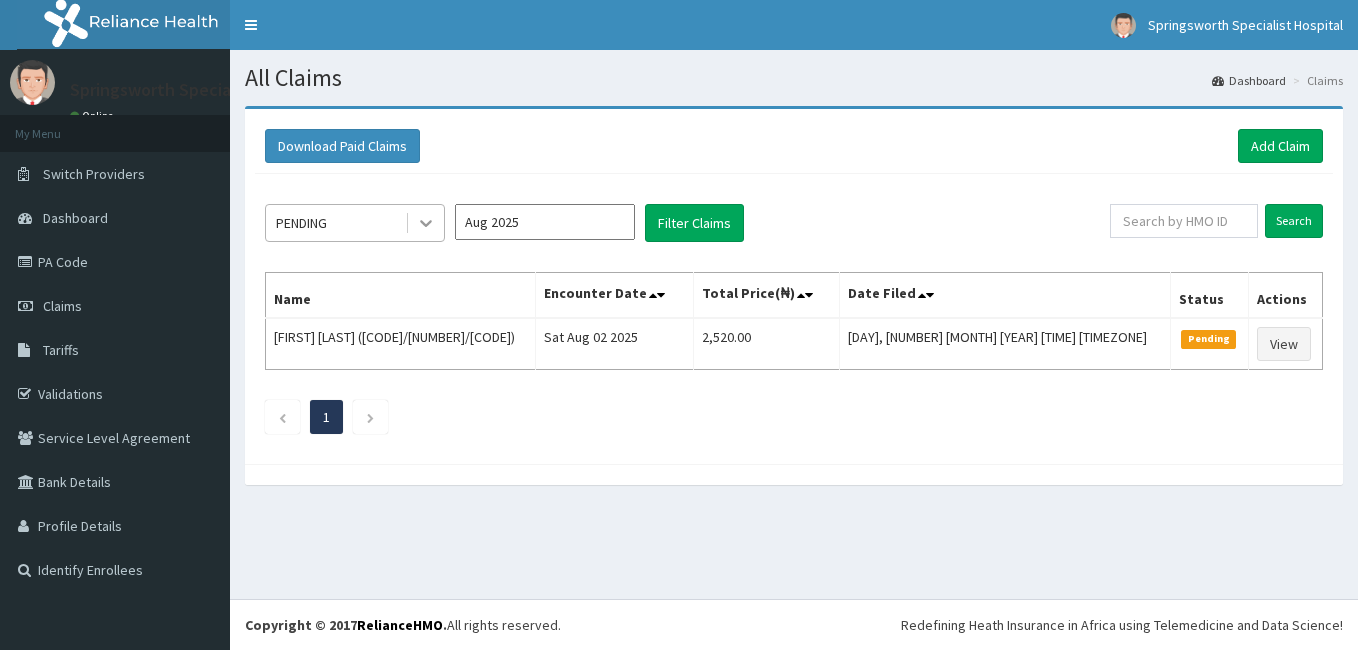 scroll, scrollTop: 0, scrollLeft: 0, axis: both 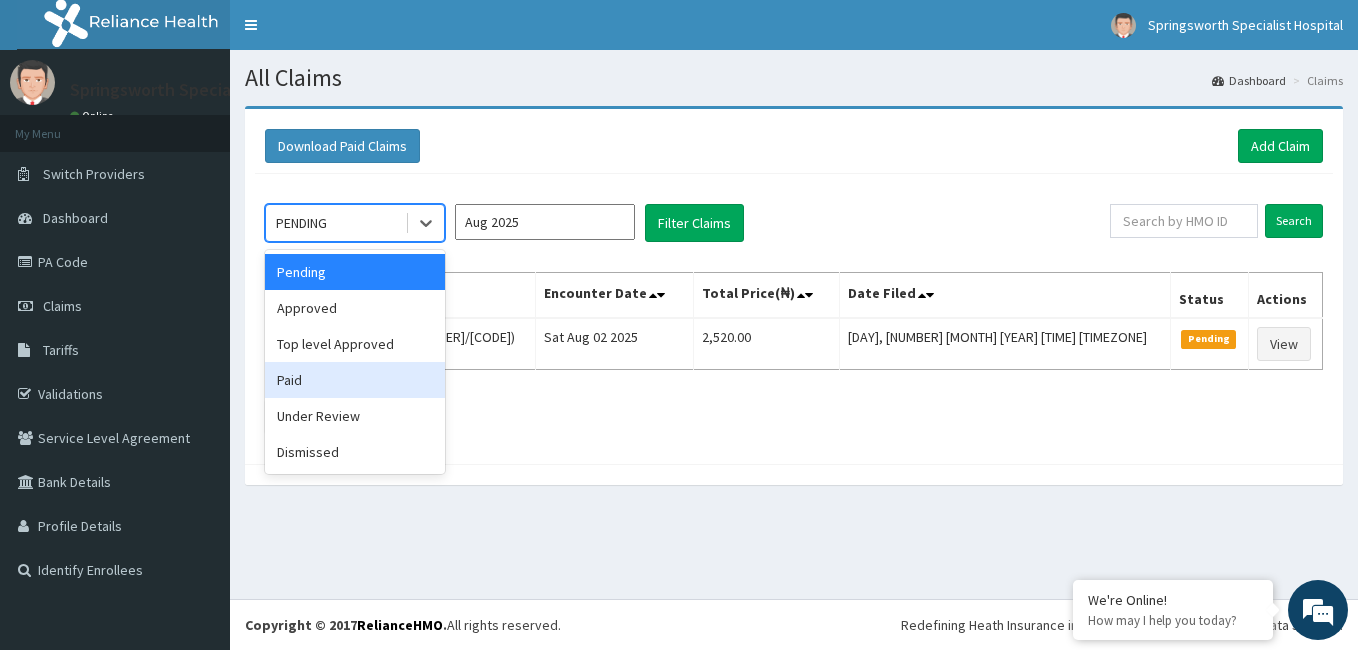 click on "Paid" at bounding box center [355, 380] 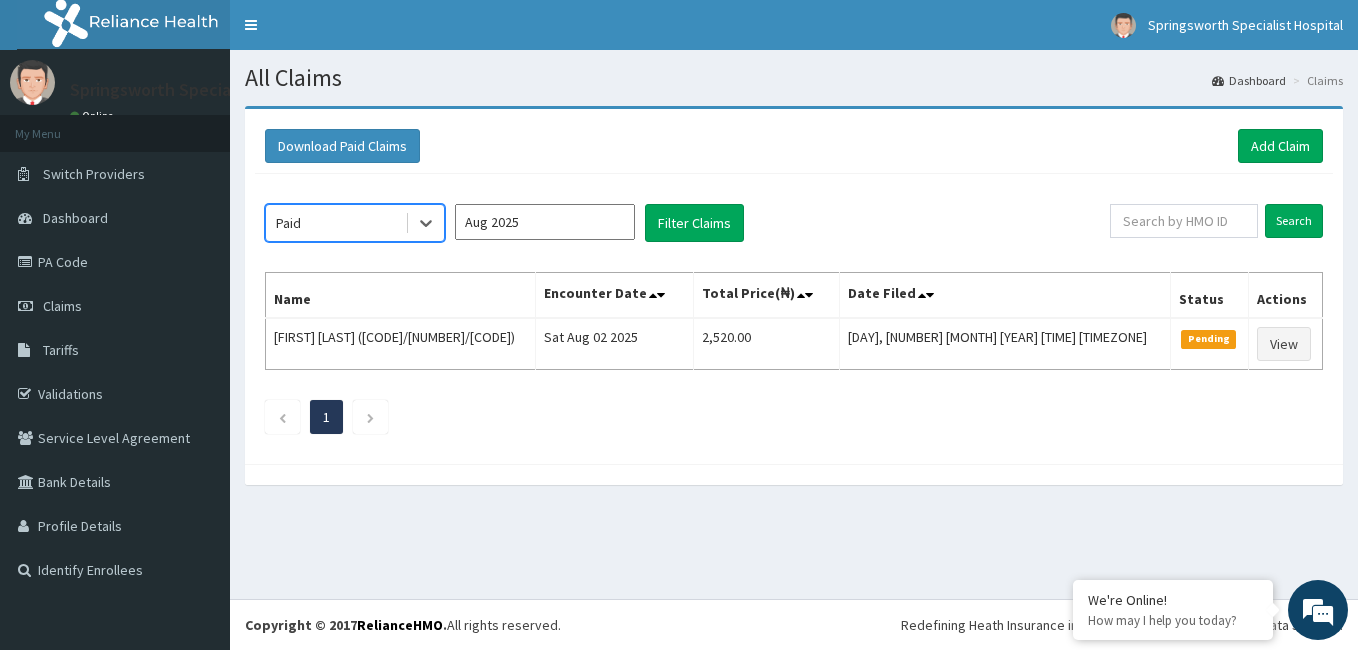 click on "Aug 2025" at bounding box center [545, 222] 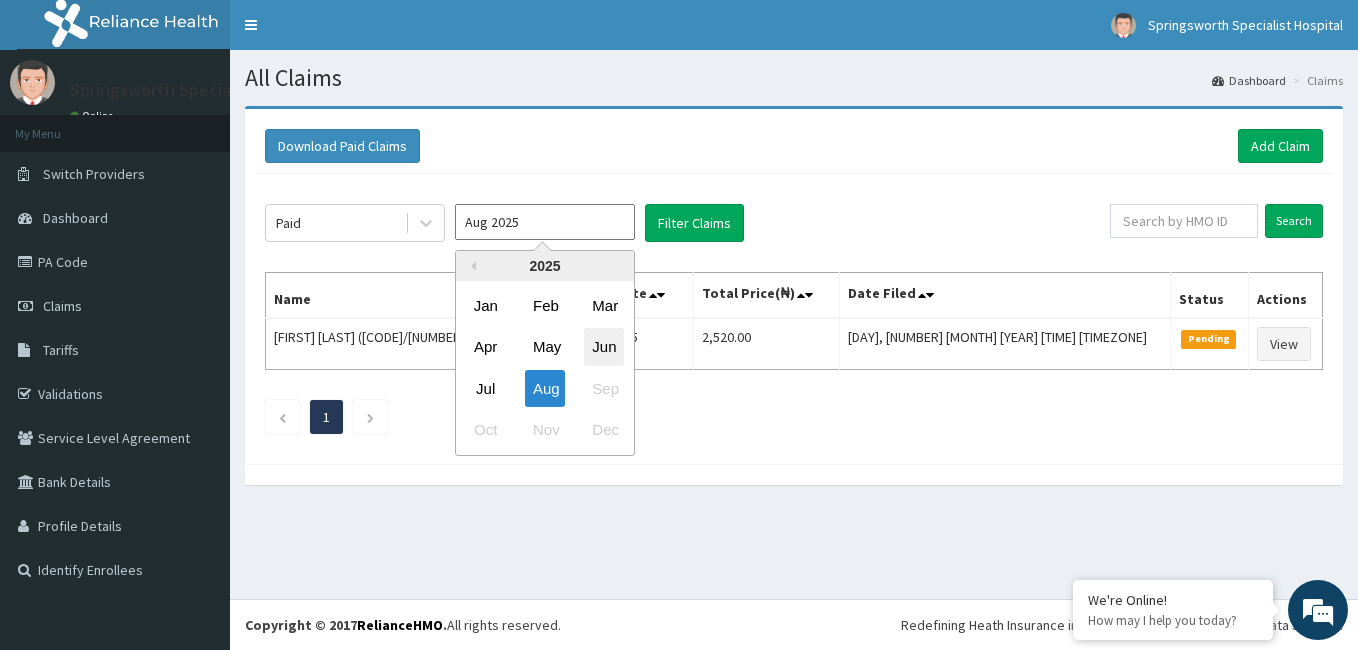 click on "Jun" at bounding box center (604, 347) 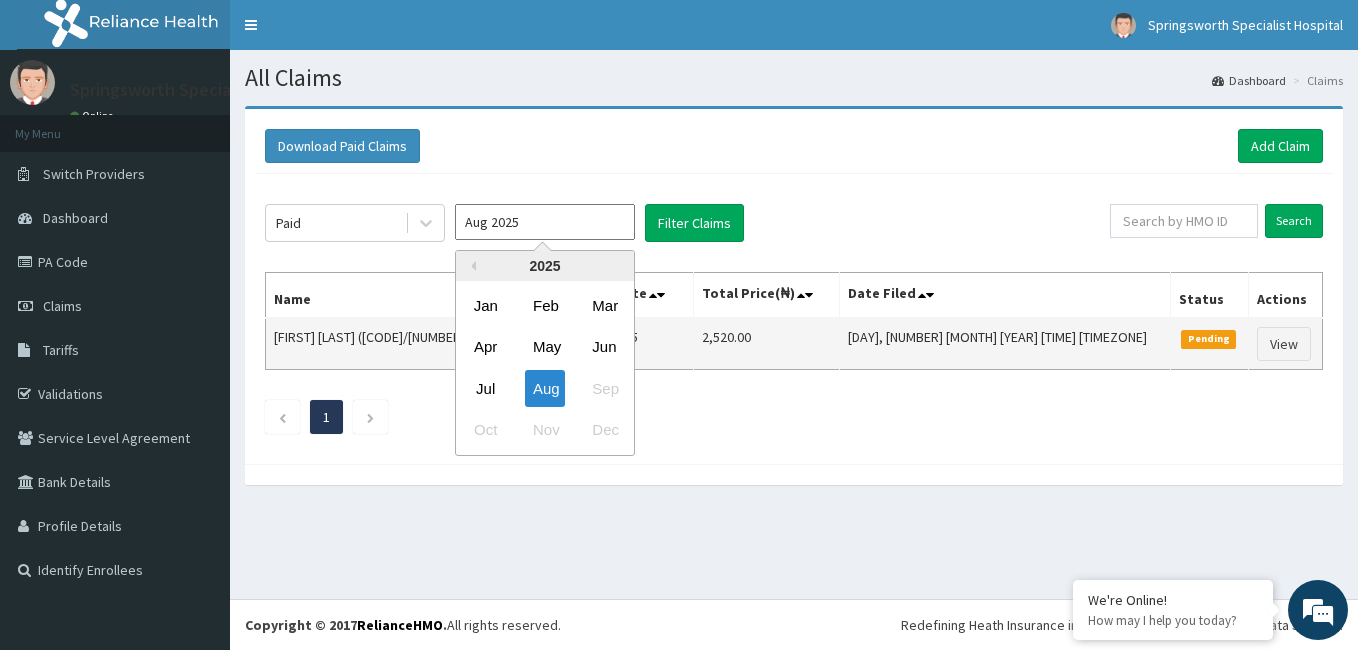type on "Jun 2025" 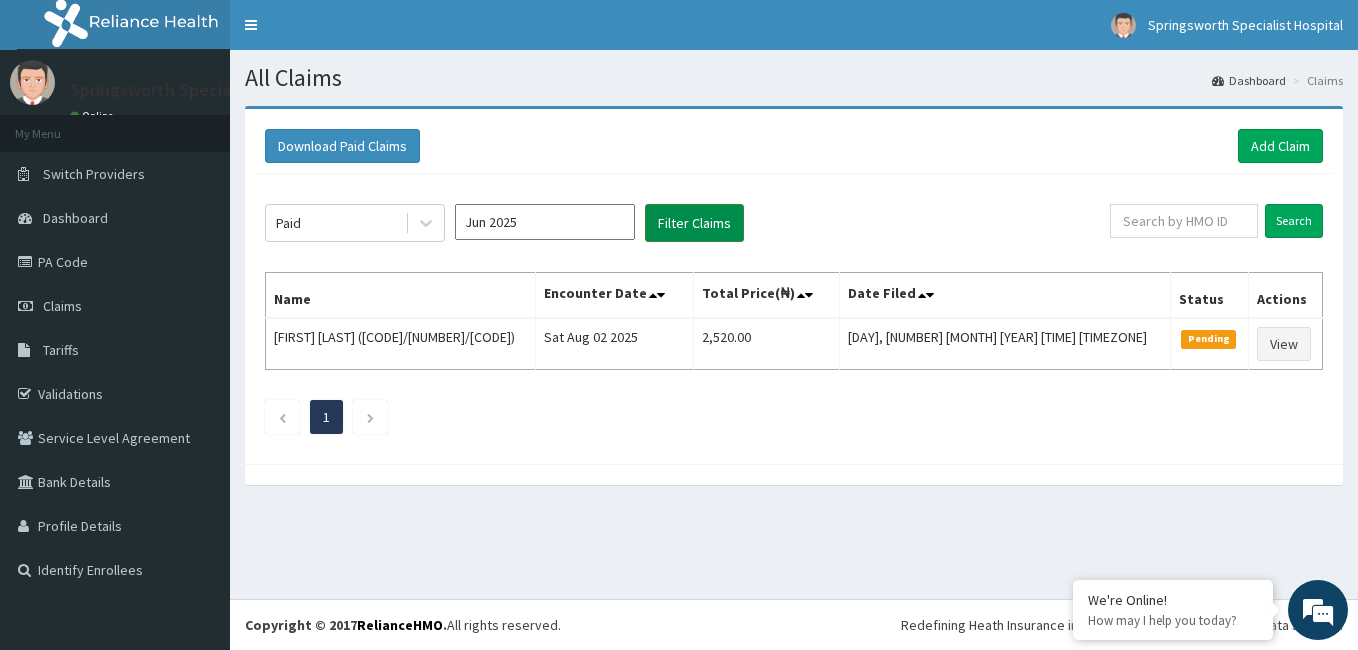 click on "Filter Claims" at bounding box center [694, 223] 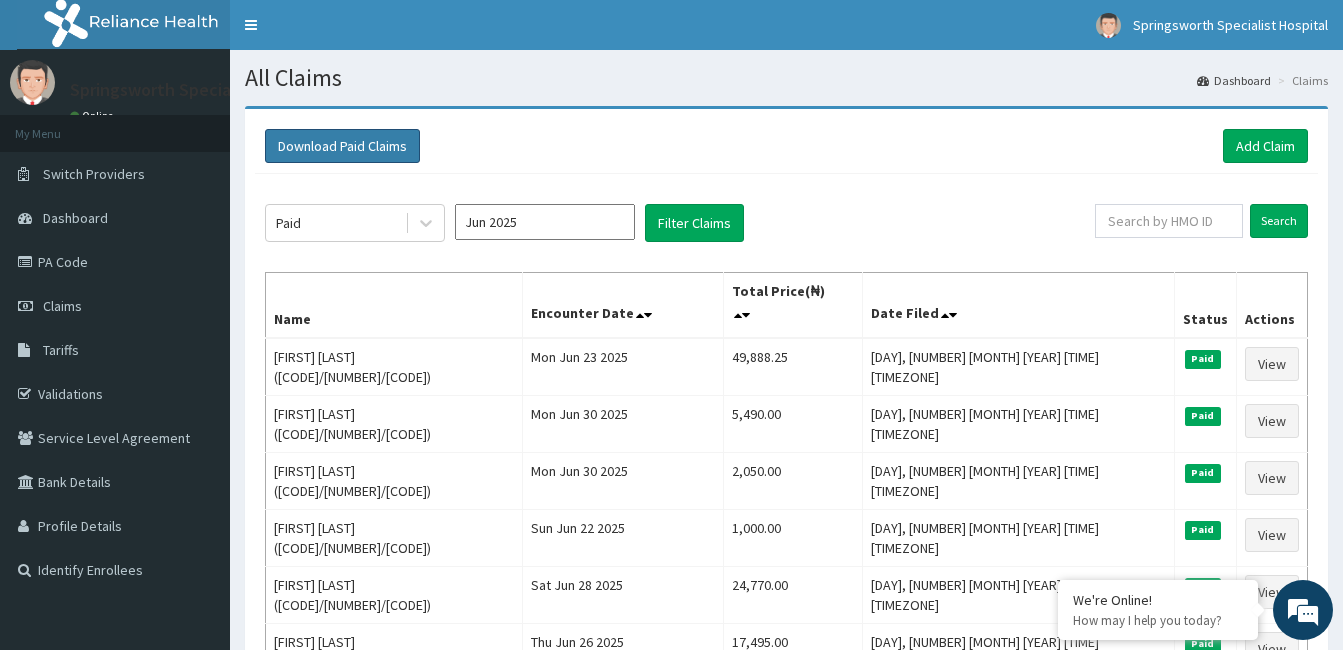 click on "Download Paid Claims" at bounding box center (342, 146) 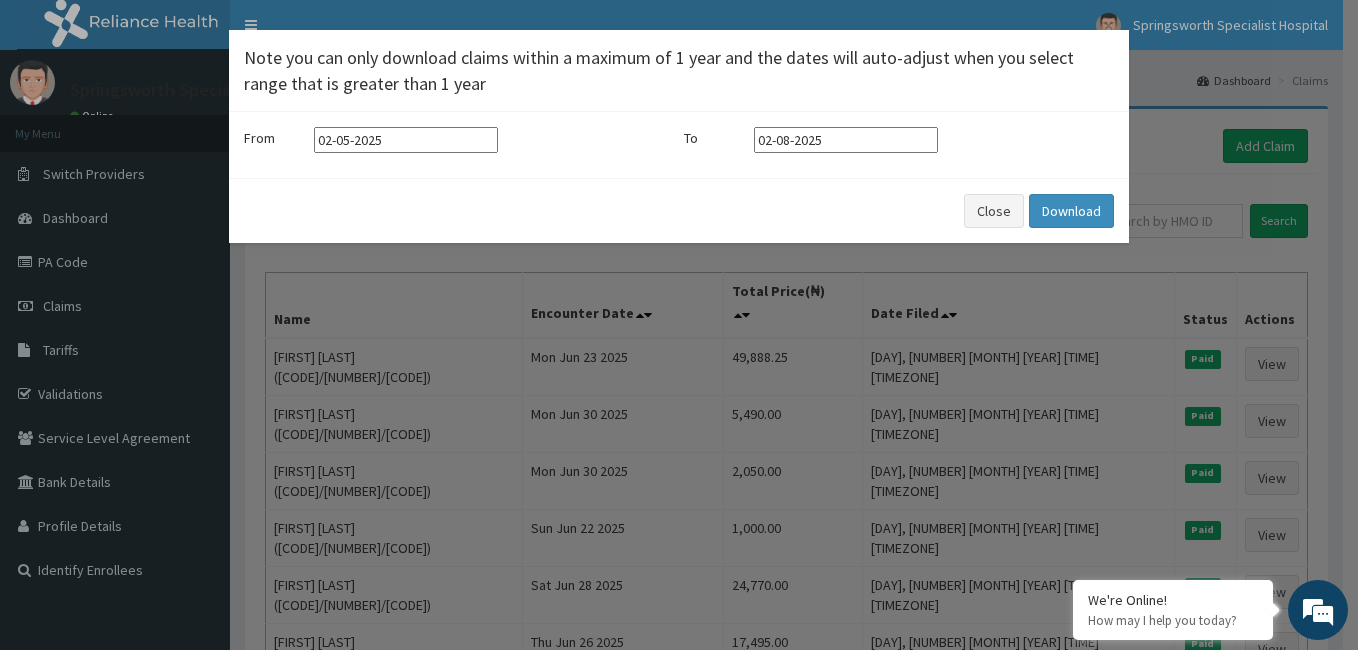 scroll, scrollTop: 0, scrollLeft: 0, axis: both 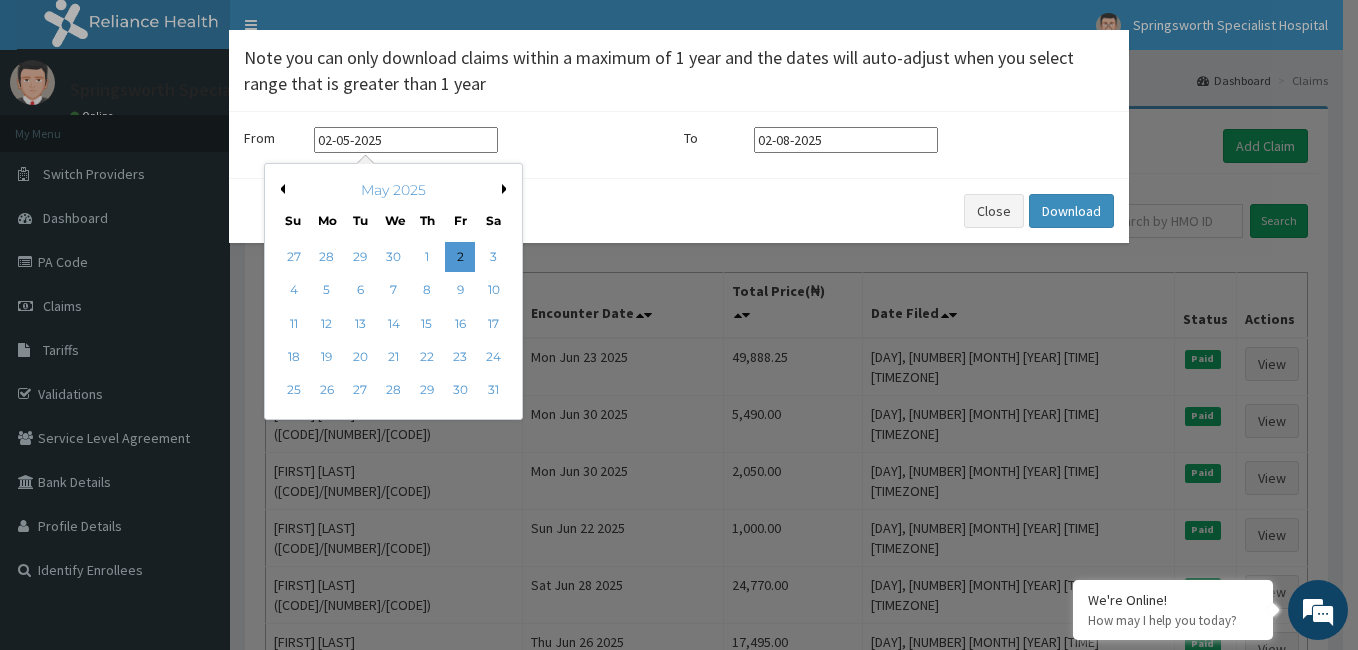click on "Next Month" at bounding box center (507, 189) 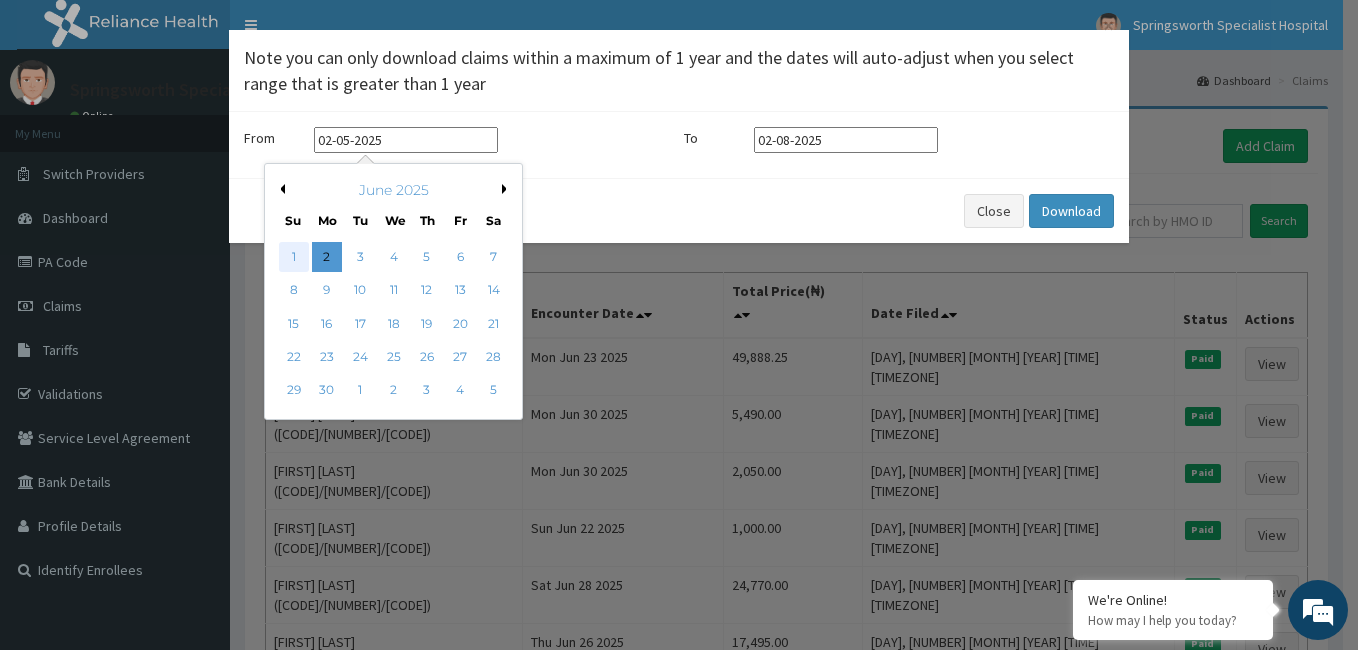 click on "1" at bounding box center [294, 257] 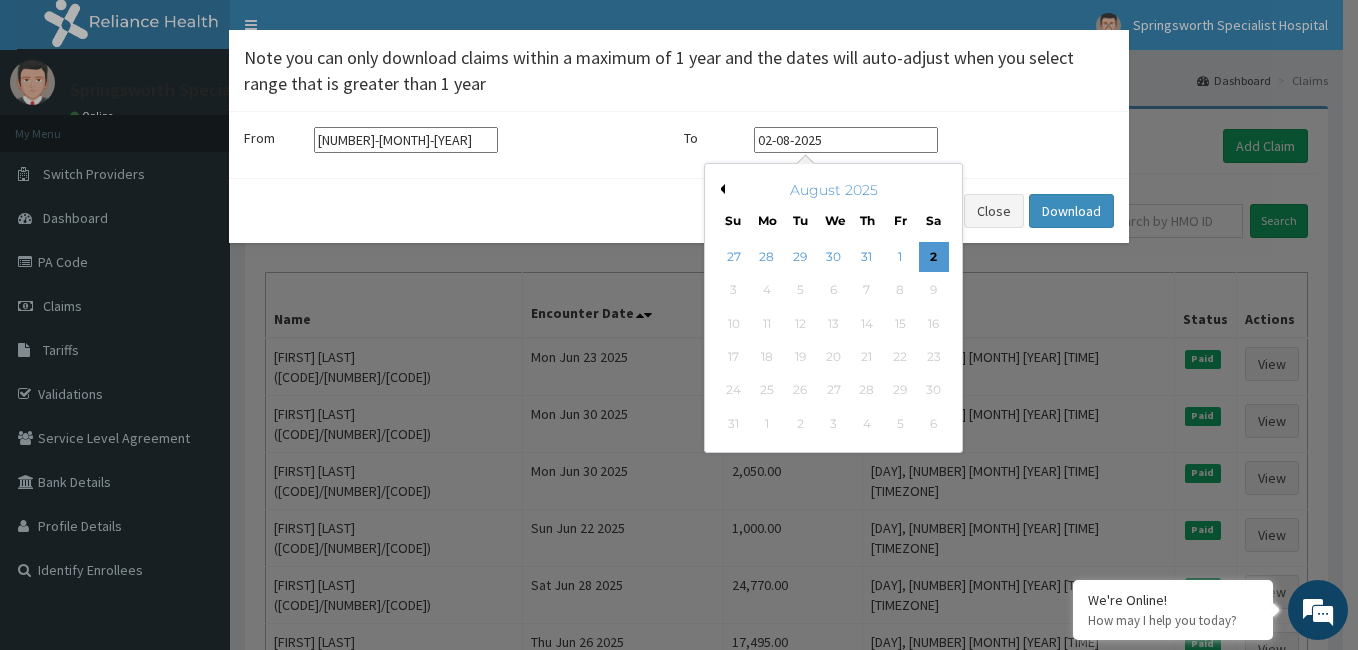 click on "02-08-2025" at bounding box center [846, 140] 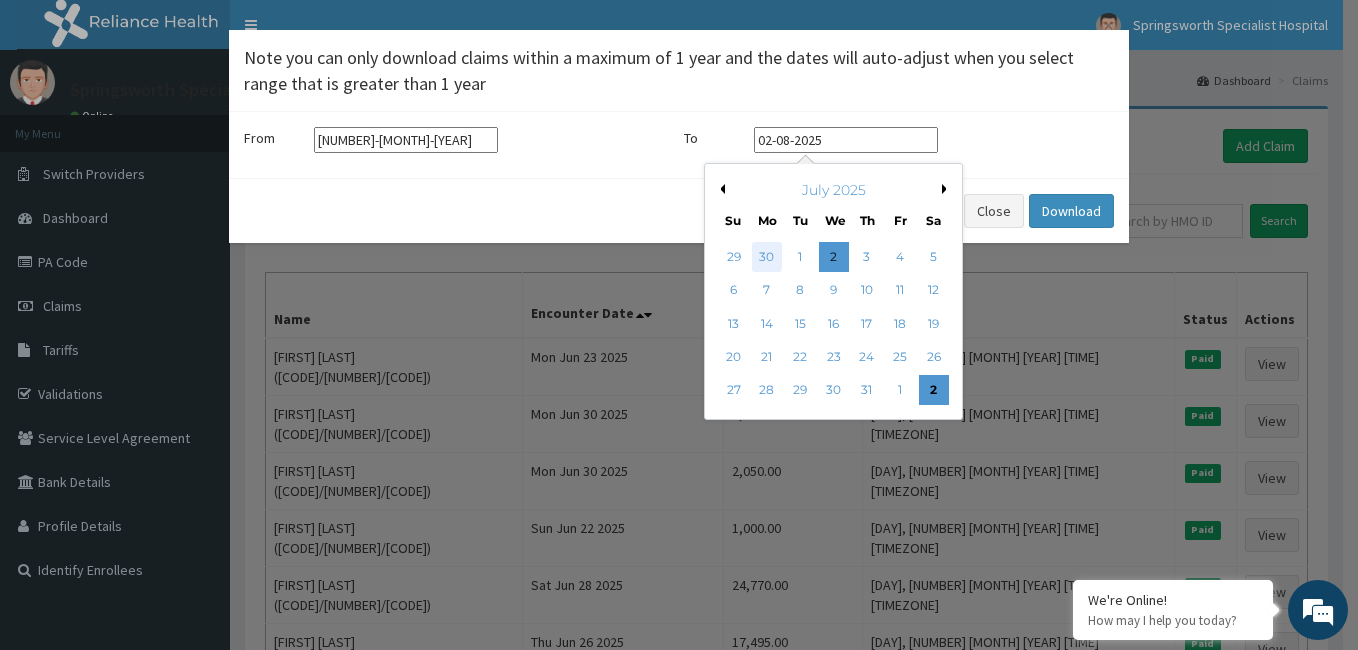click on "30" at bounding box center [767, 257] 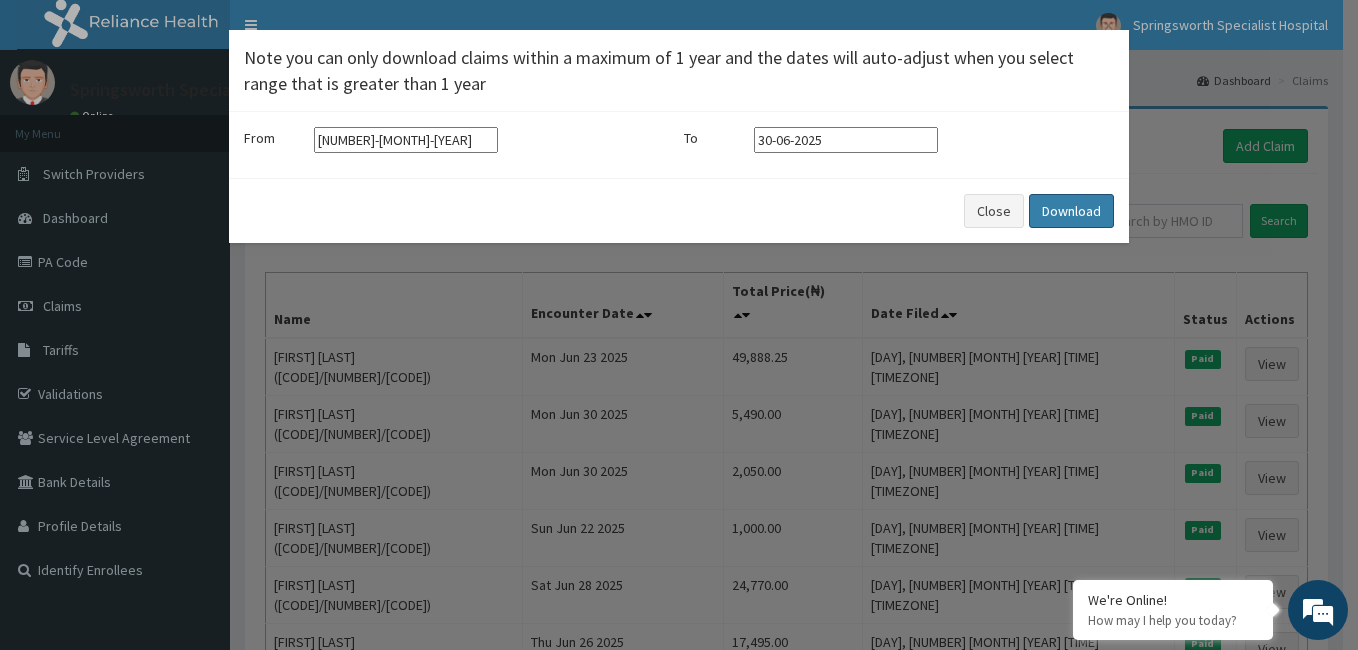 click on "Download" at bounding box center [1071, 211] 